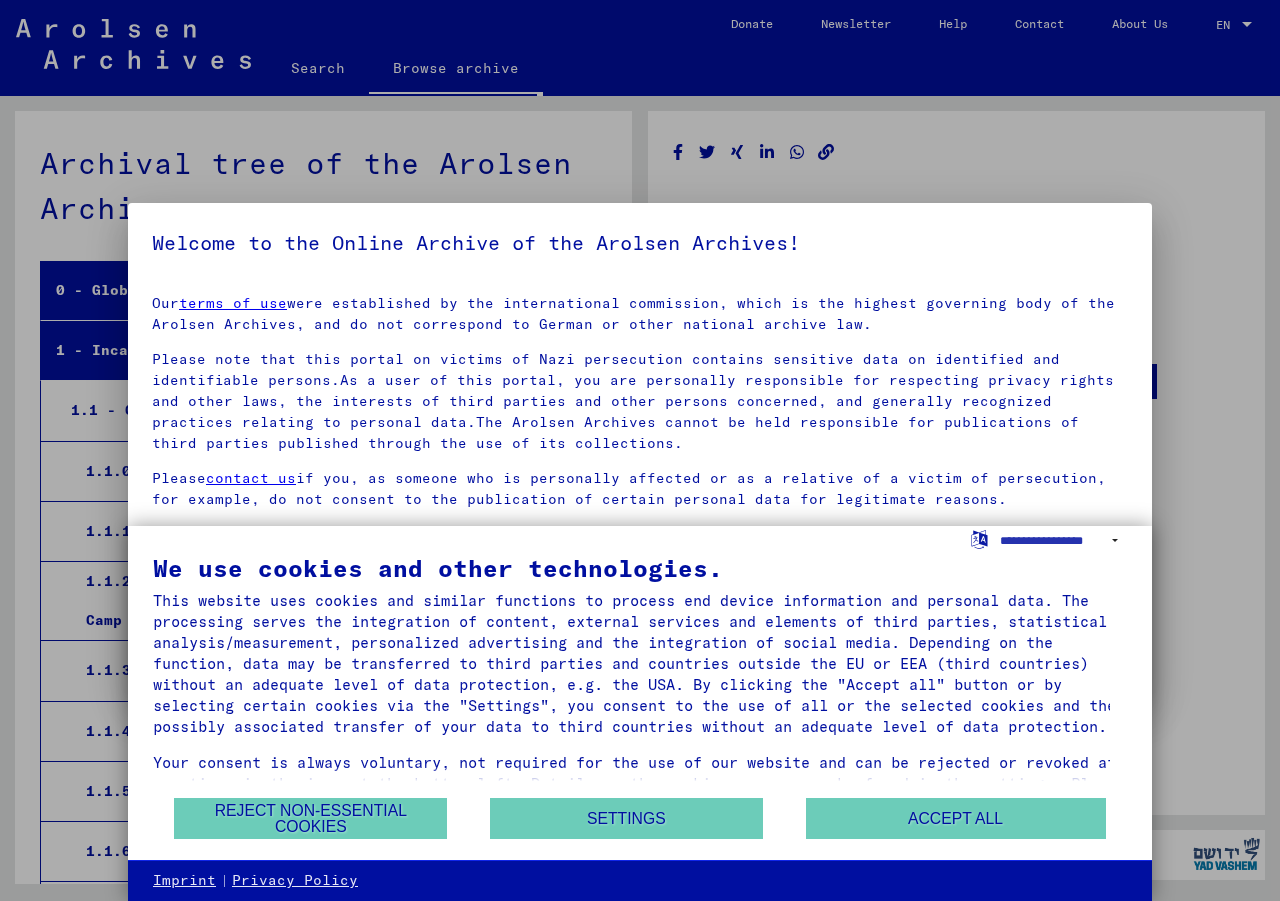 scroll, scrollTop: 0, scrollLeft: 0, axis: both 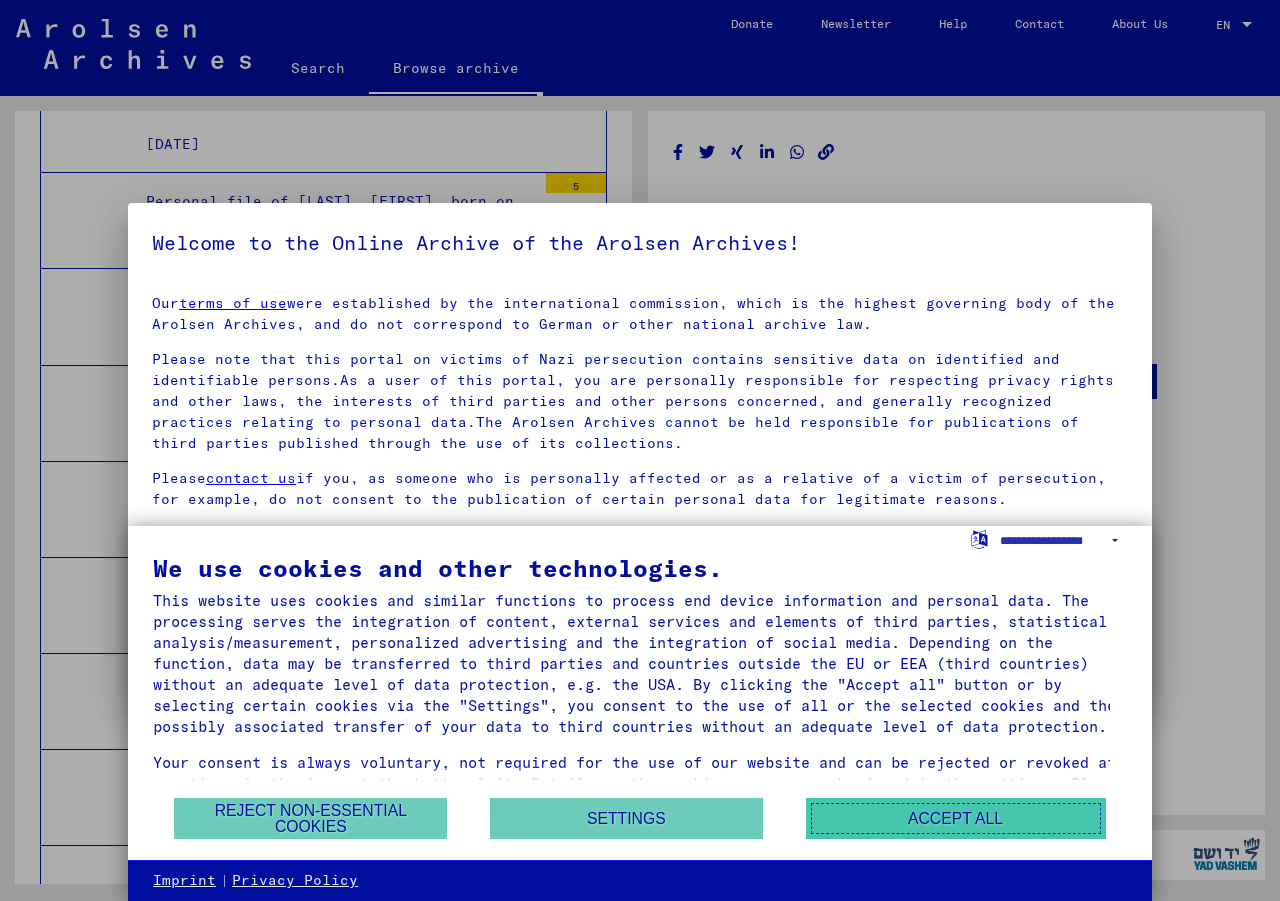 click on "Accept all" at bounding box center [956, 818] 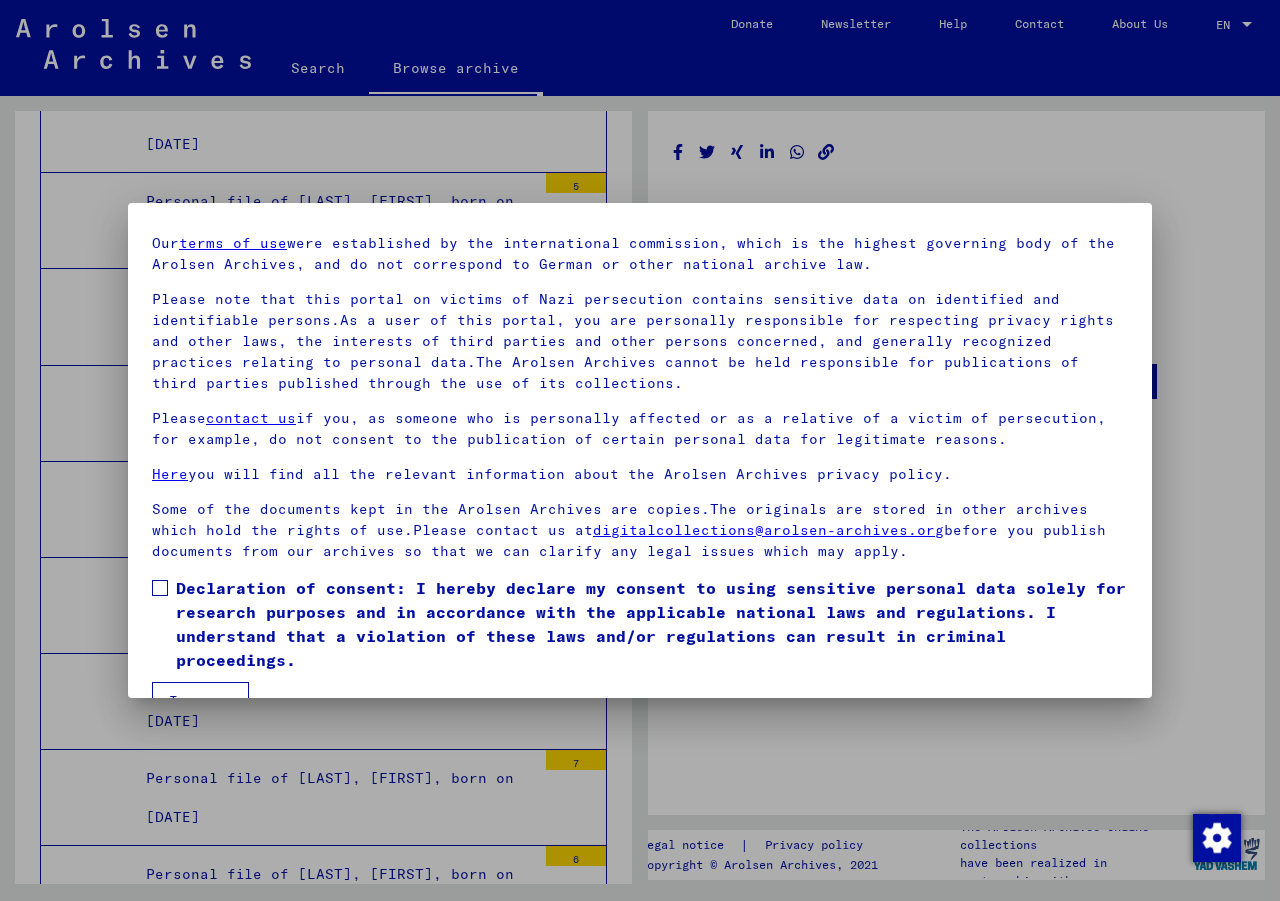 scroll, scrollTop: 105, scrollLeft: 0, axis: vertical 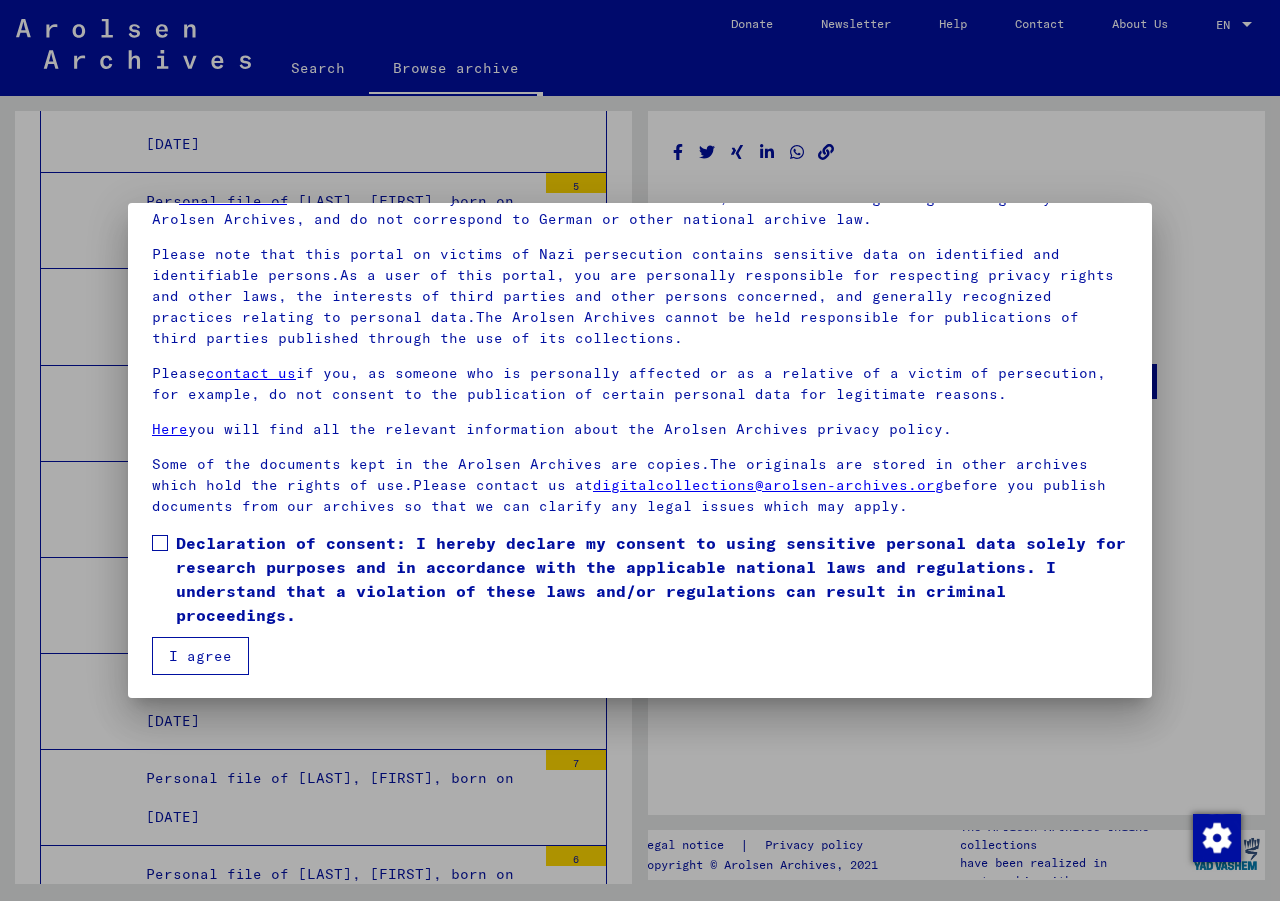 click on "I agree" at bounding box center (200, 656) 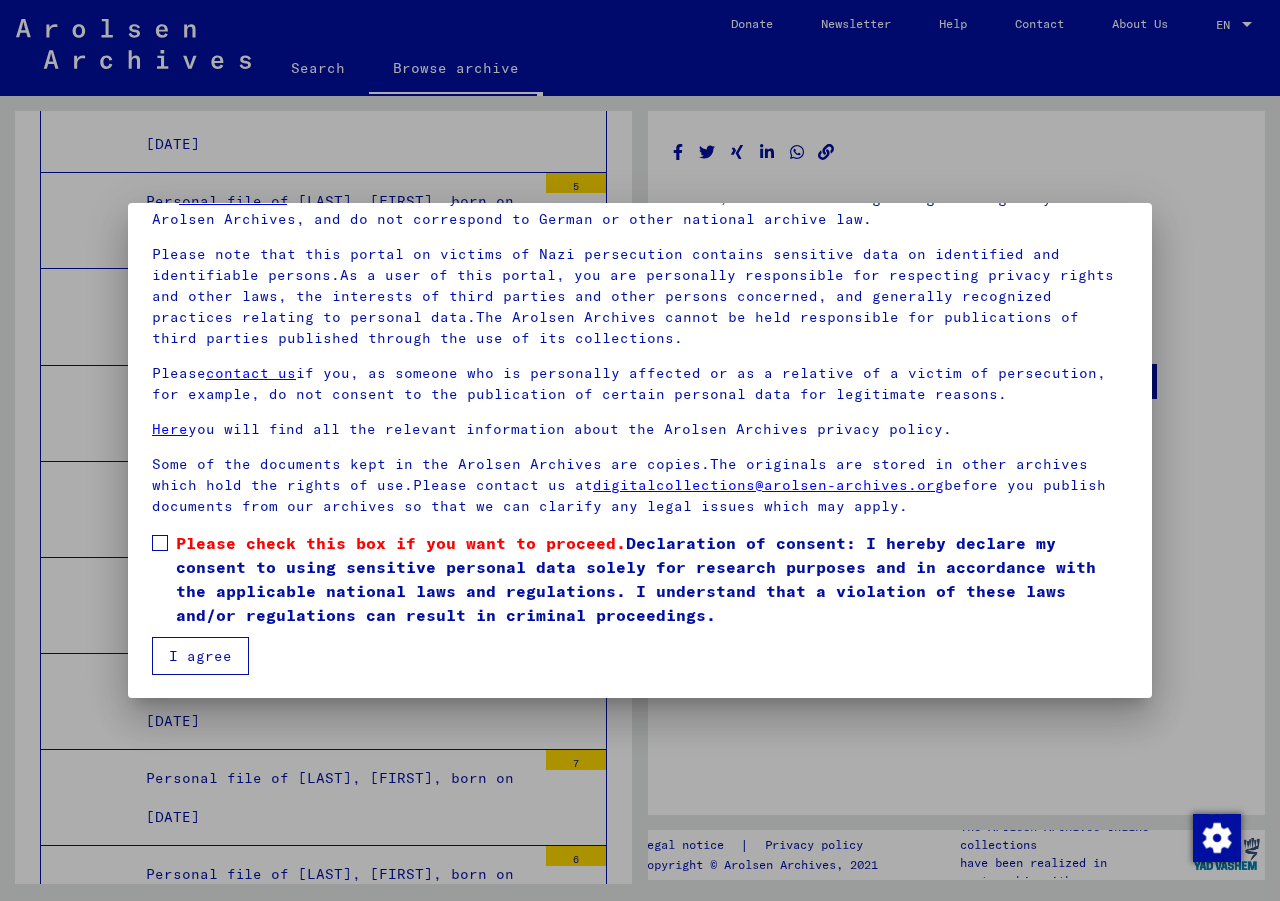 click at bounding box center (160, 543) 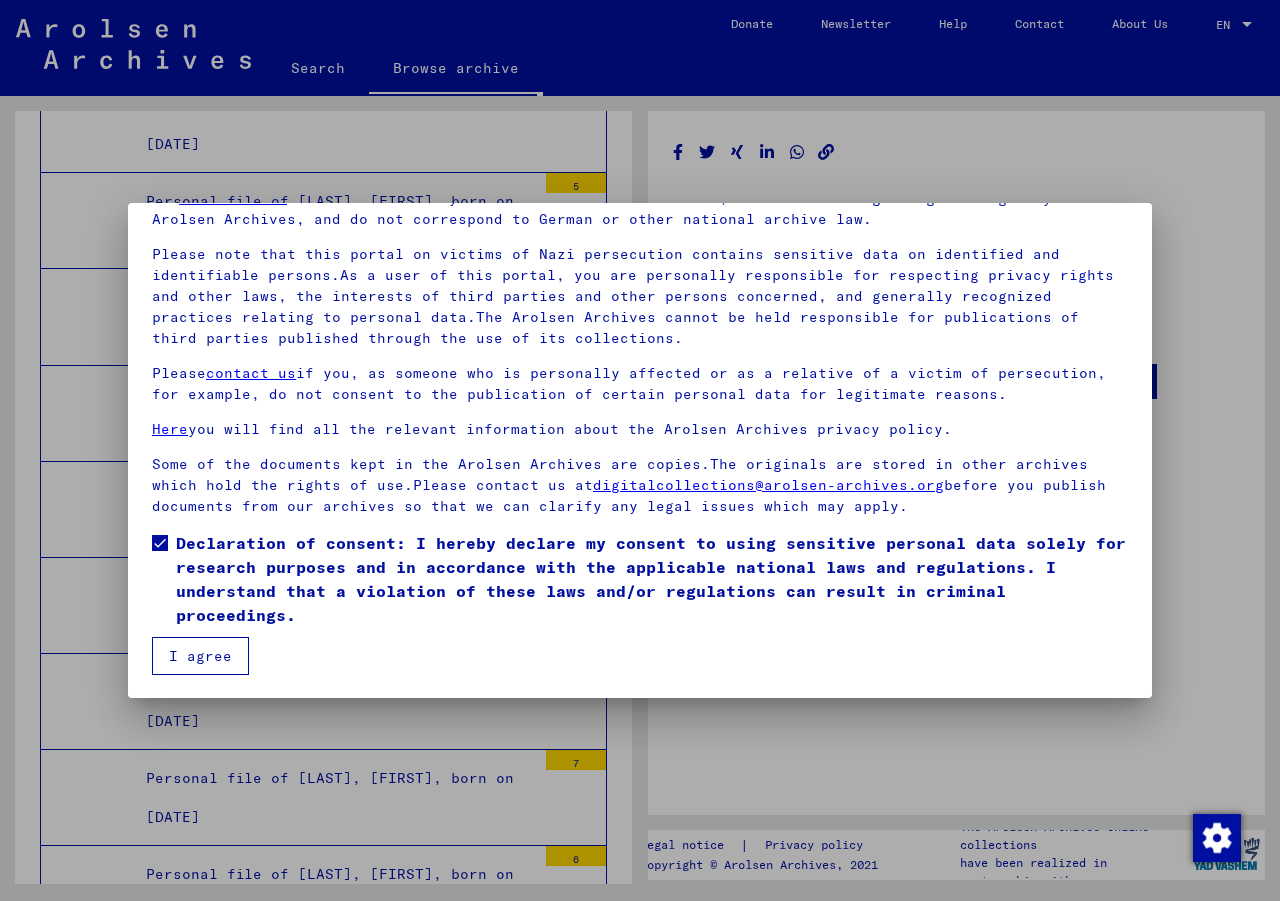 click on "I agree" at bounding box center [200, 656] 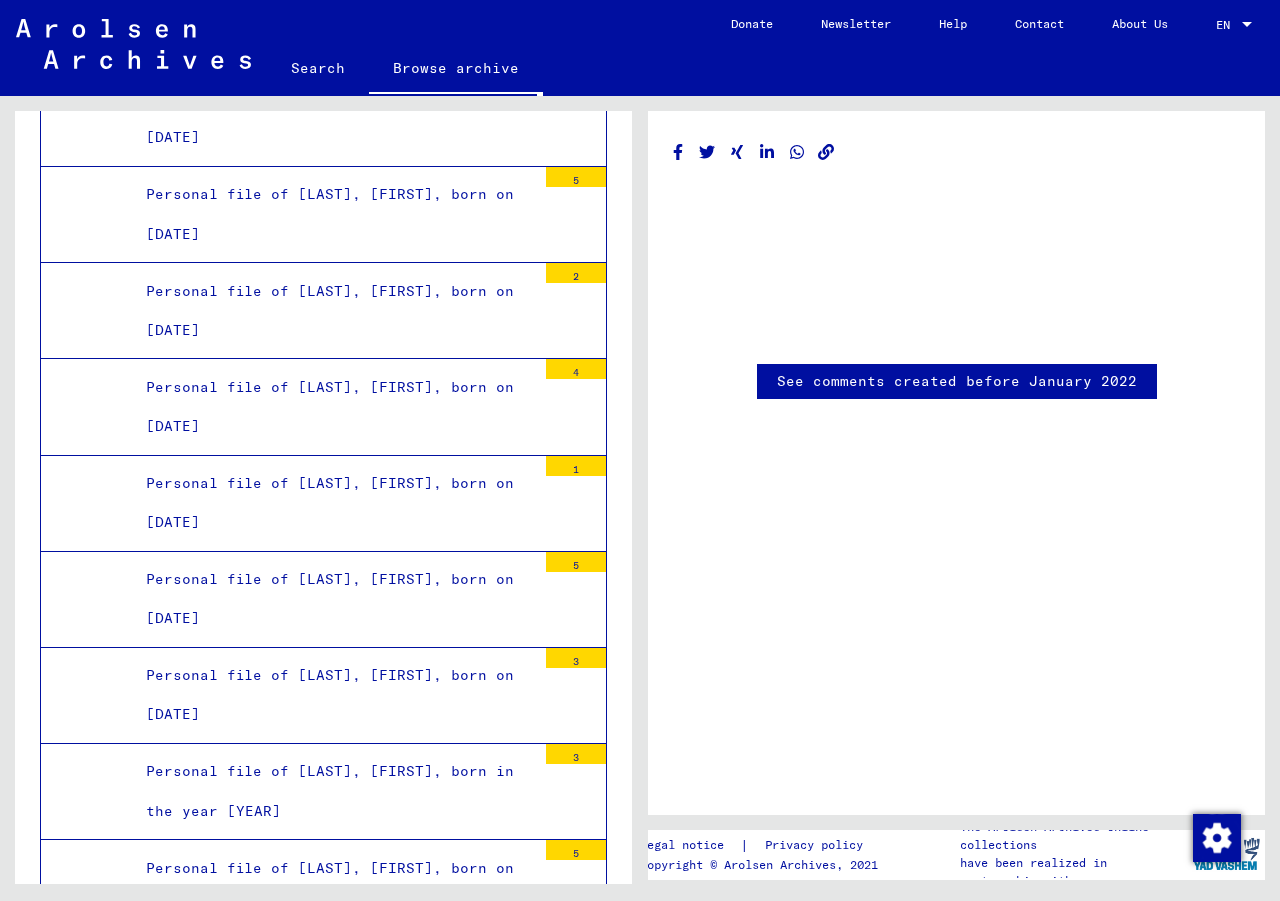 scroll, scrollTop: 30402, scrollLeft: 0, axis: vertical 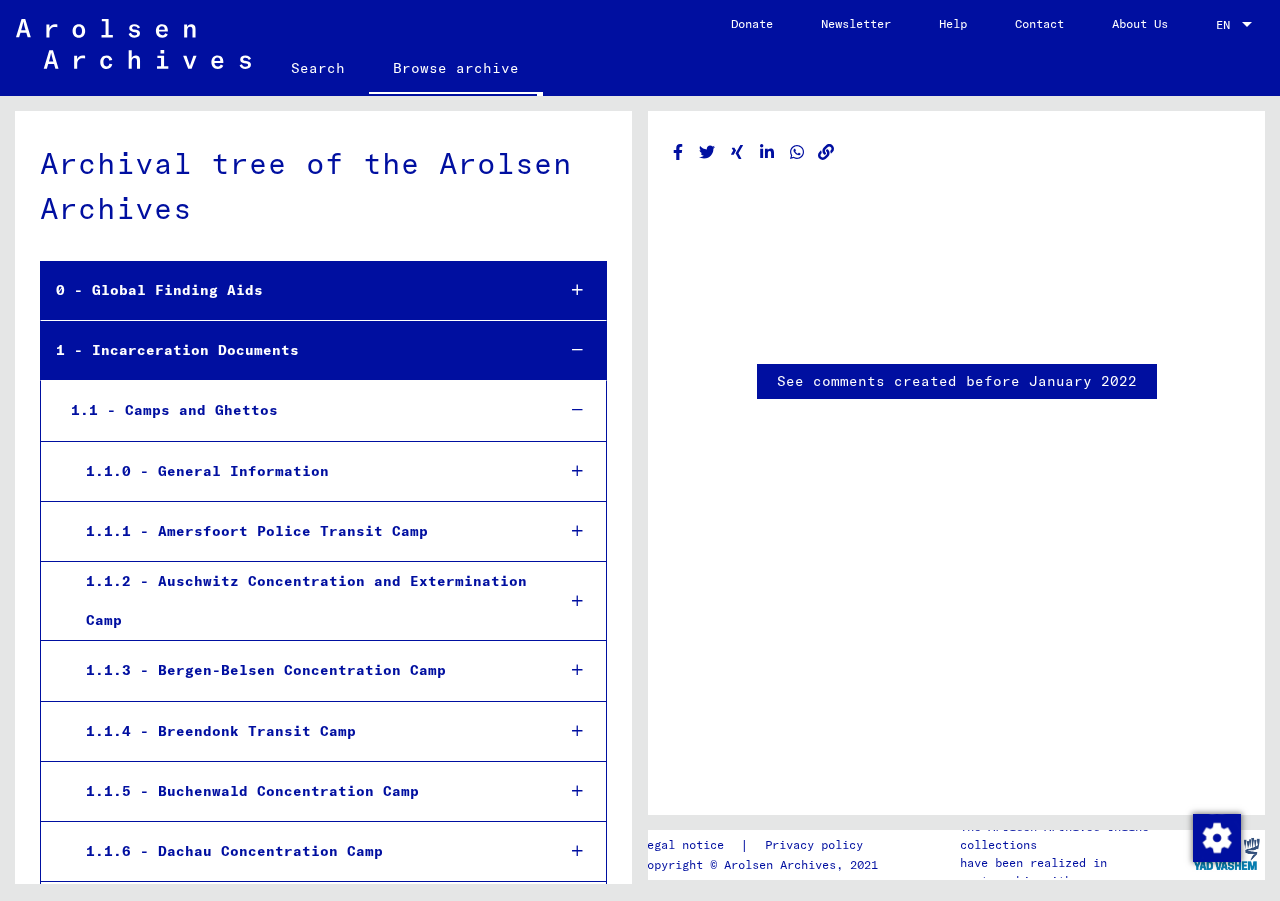 click on "Search" 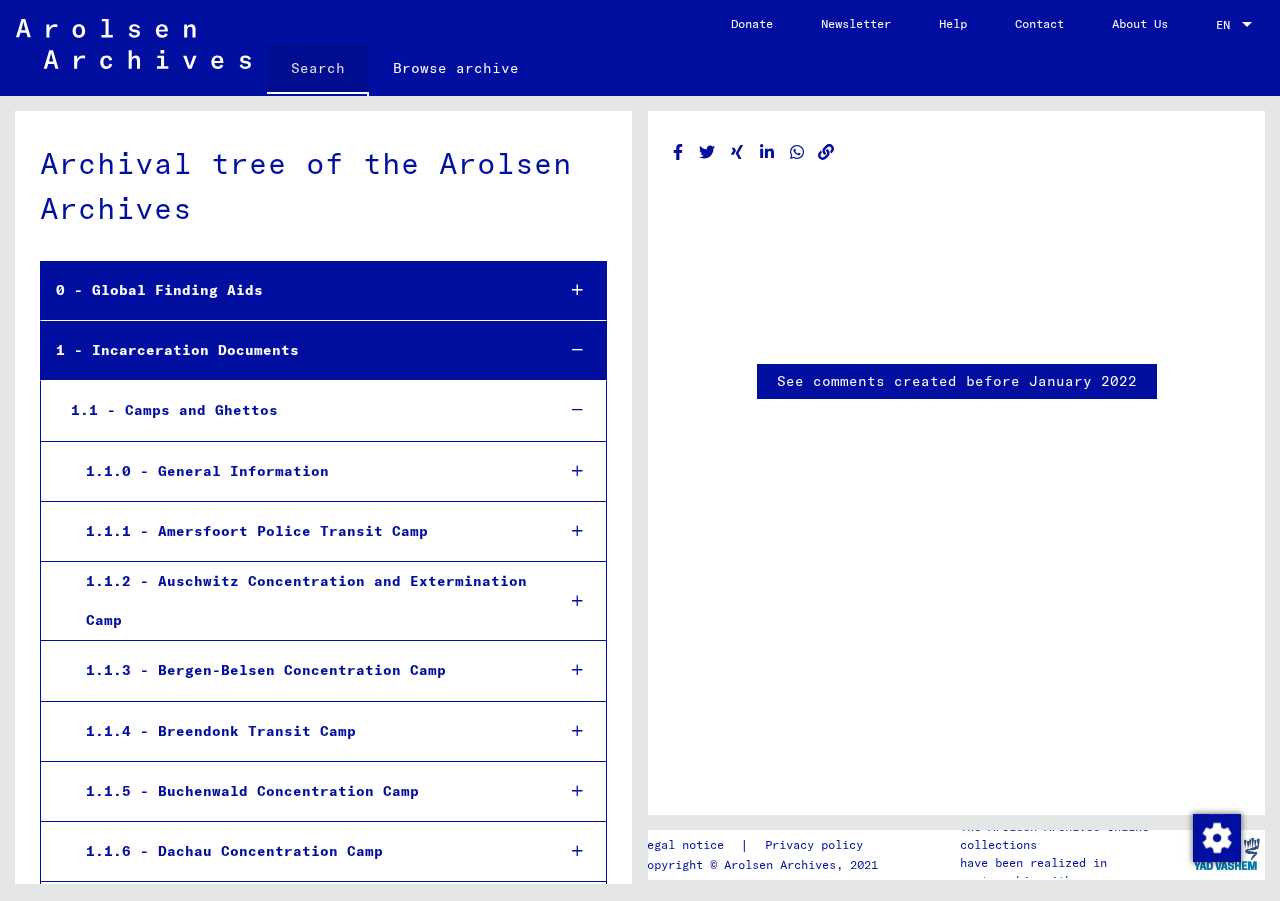 click on "Search" 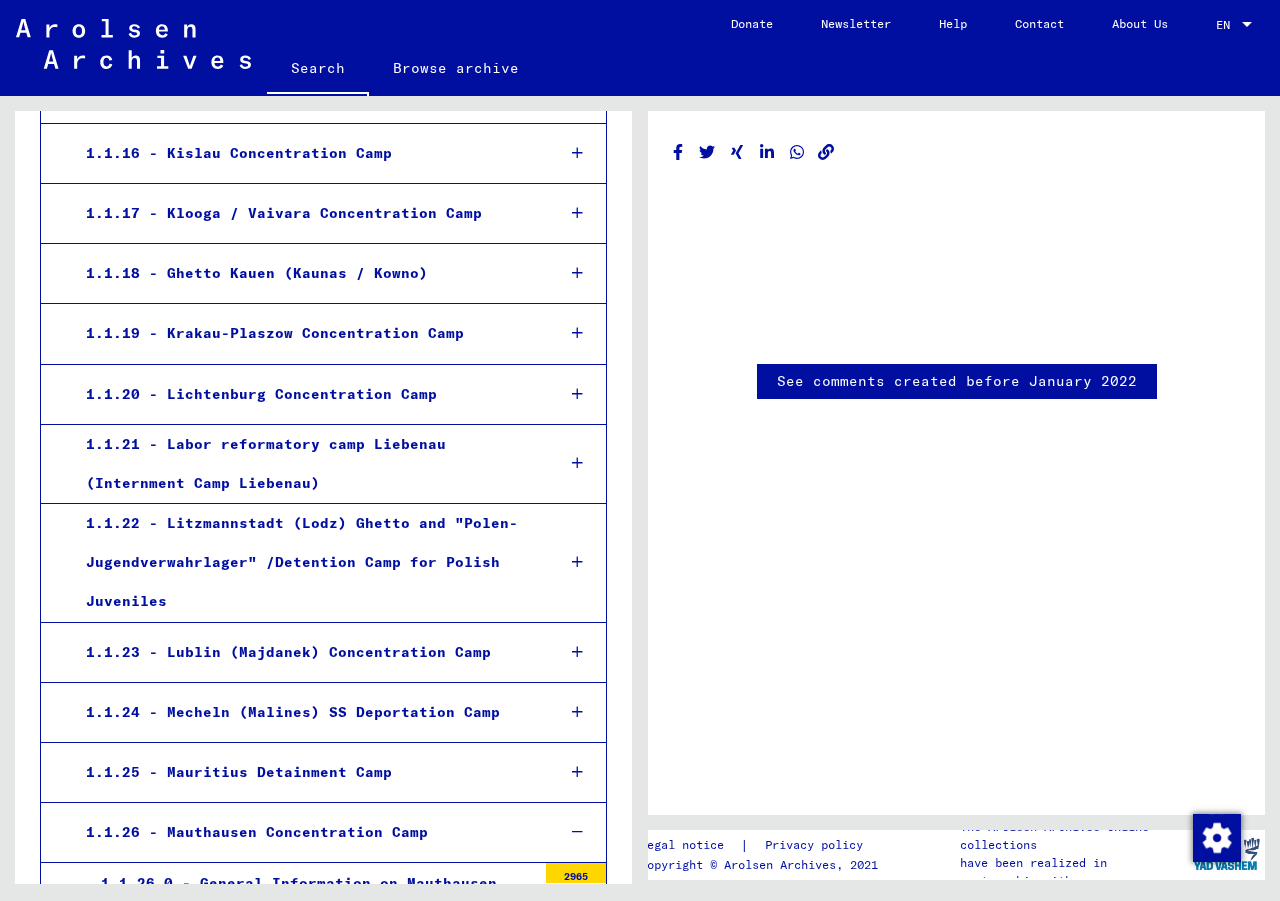 scroll, scrollTop: 2100, scrollLeft: 0, axis: vertical 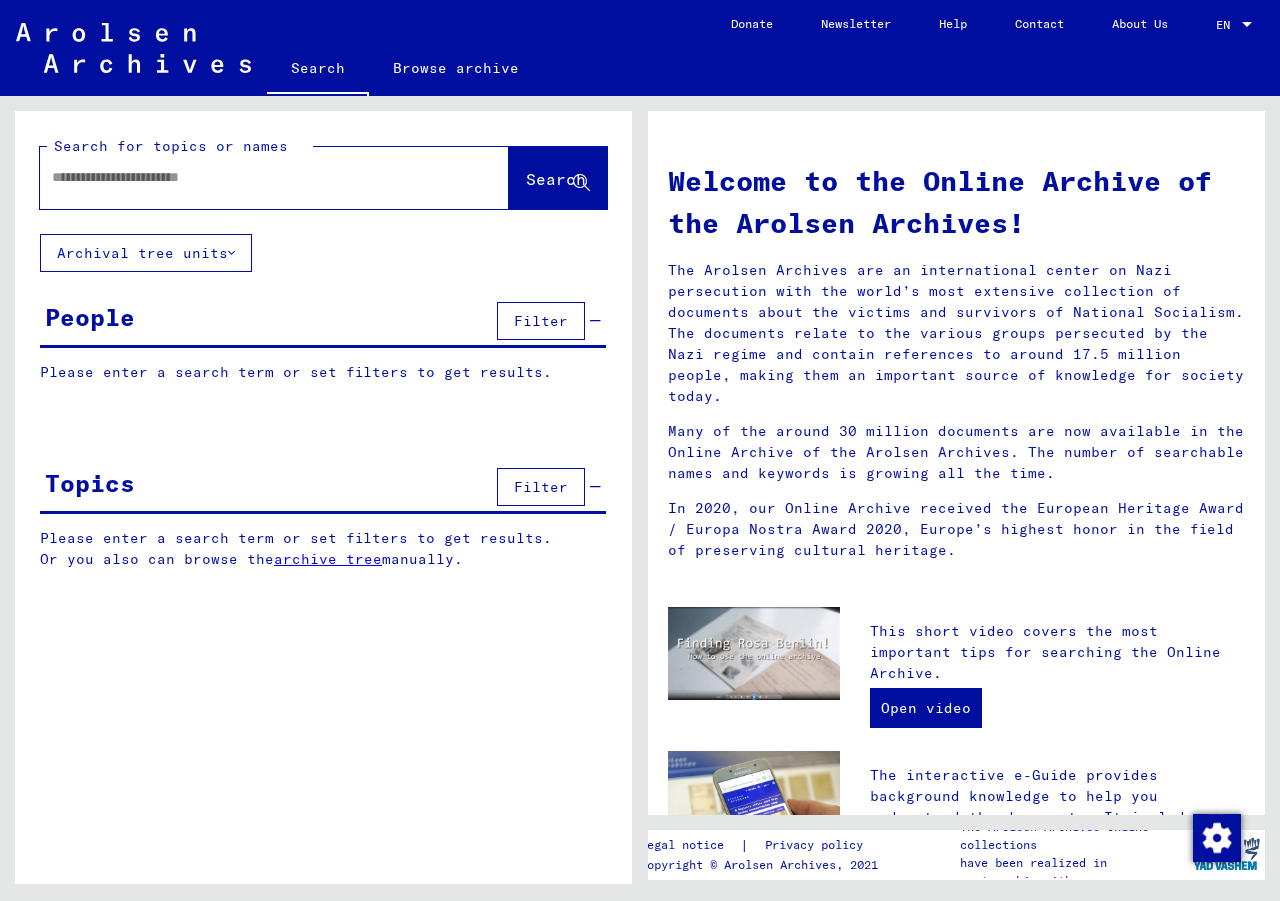 click at bounding box center (250, 177) 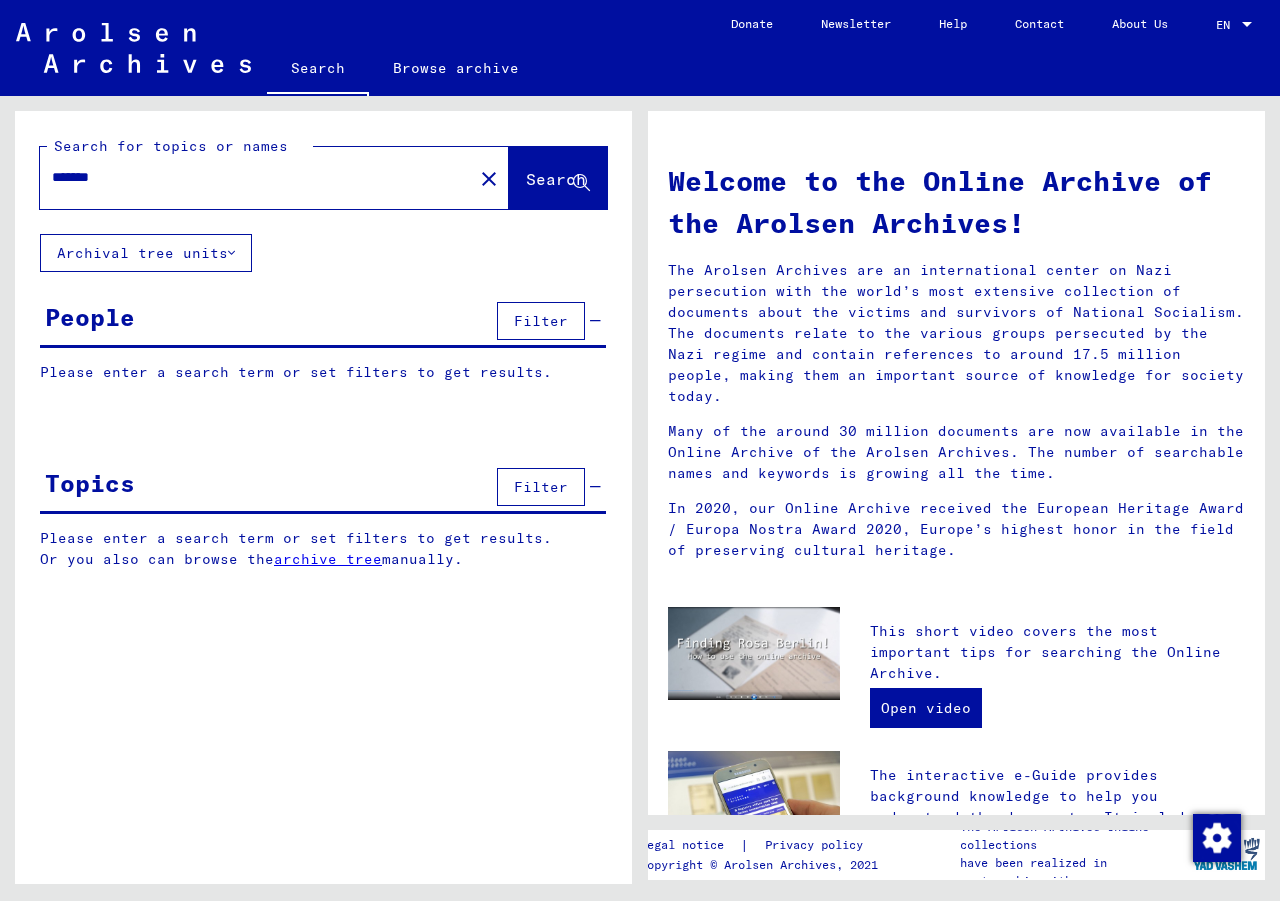 type on "*******" 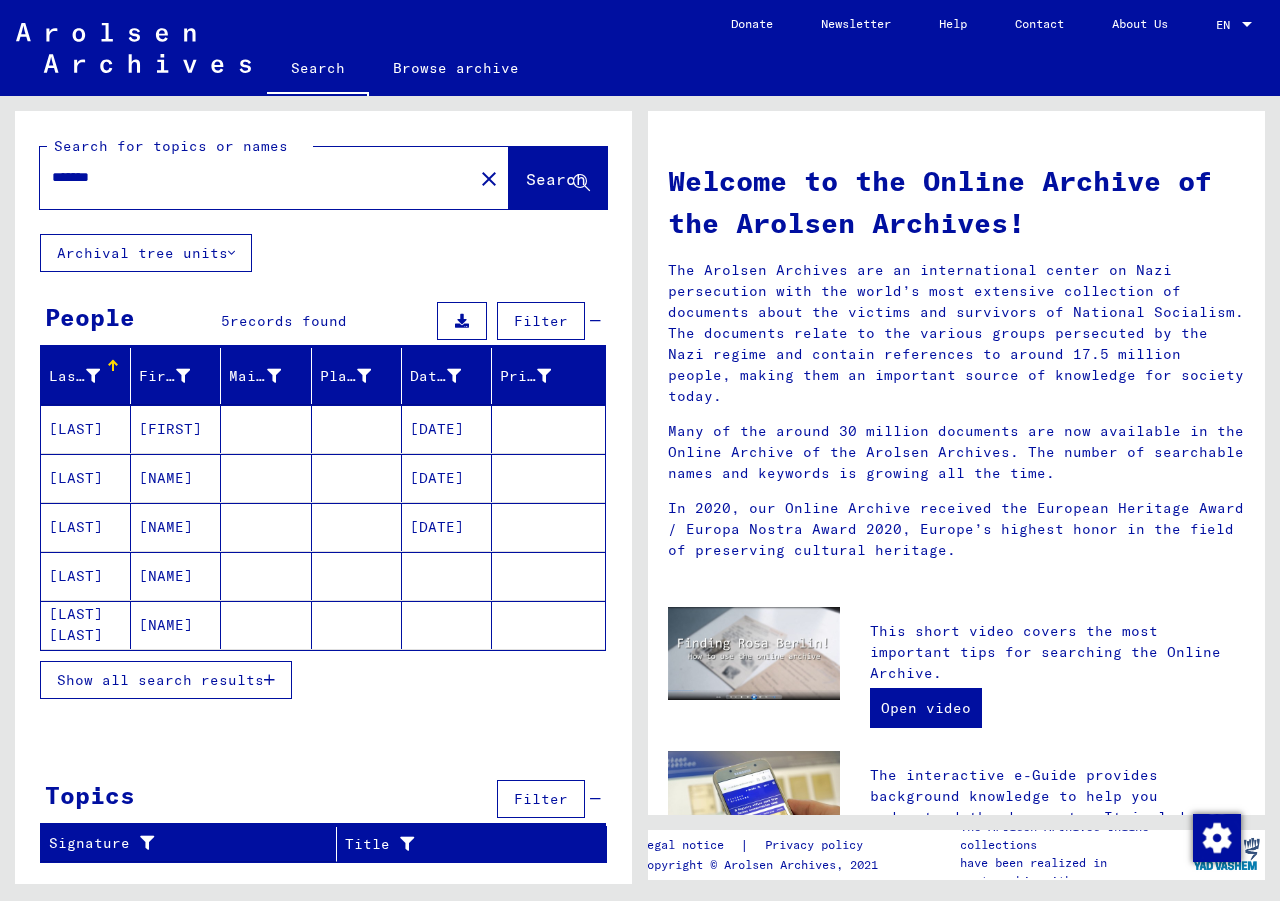 click on "[LAST]" at bounding box center (86, 625) 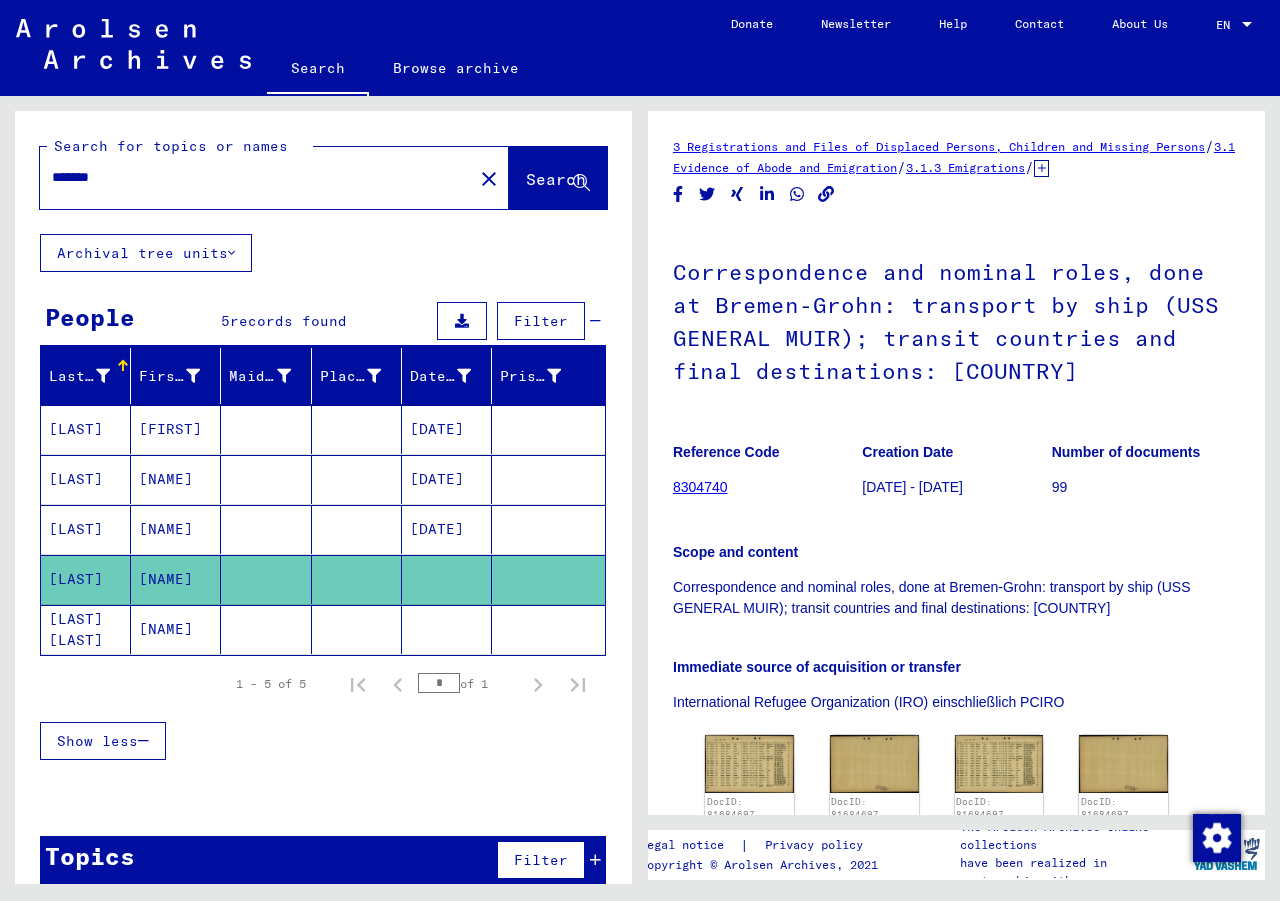 scroll, scrollTop: 0, scrollLeft: 0, axis: both 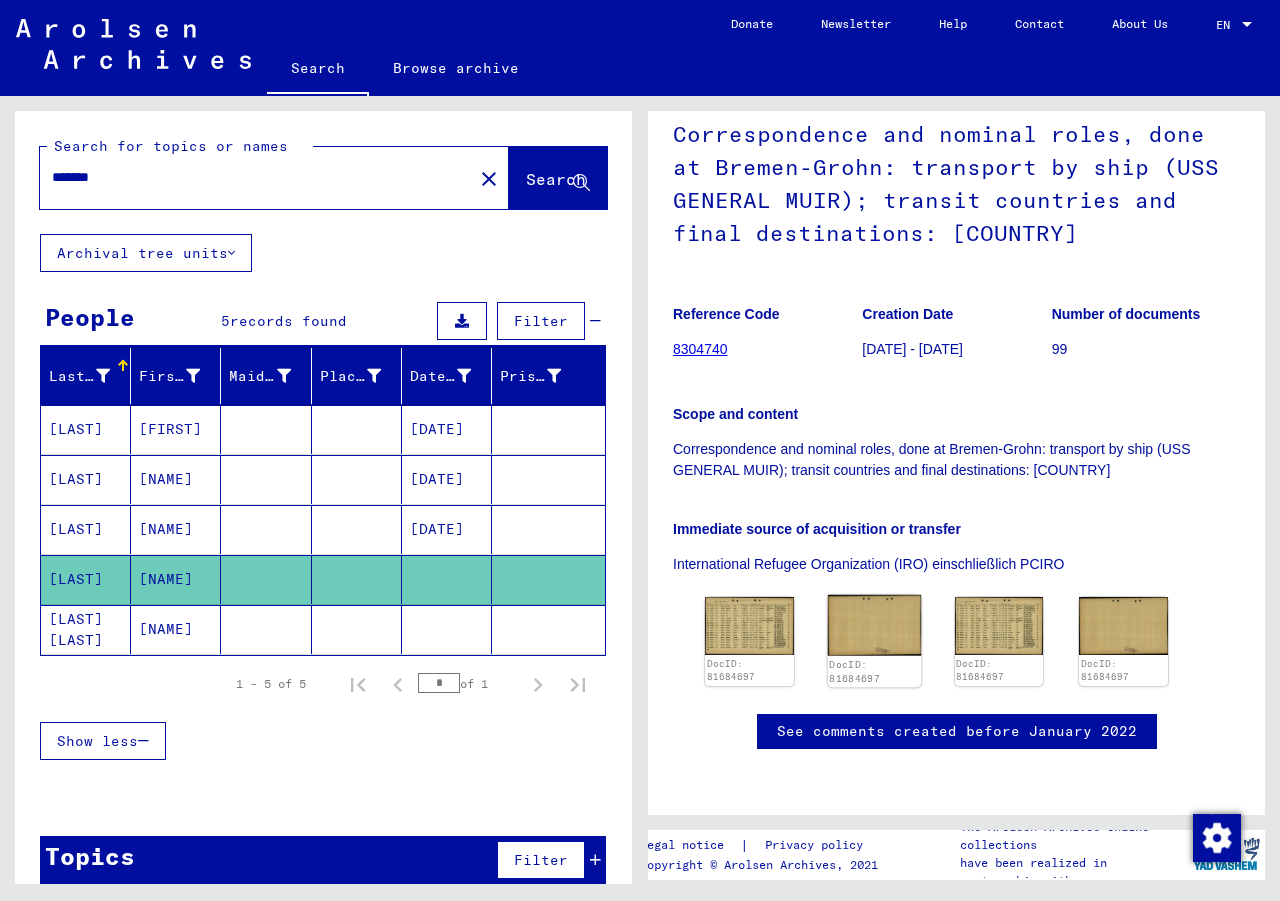 click 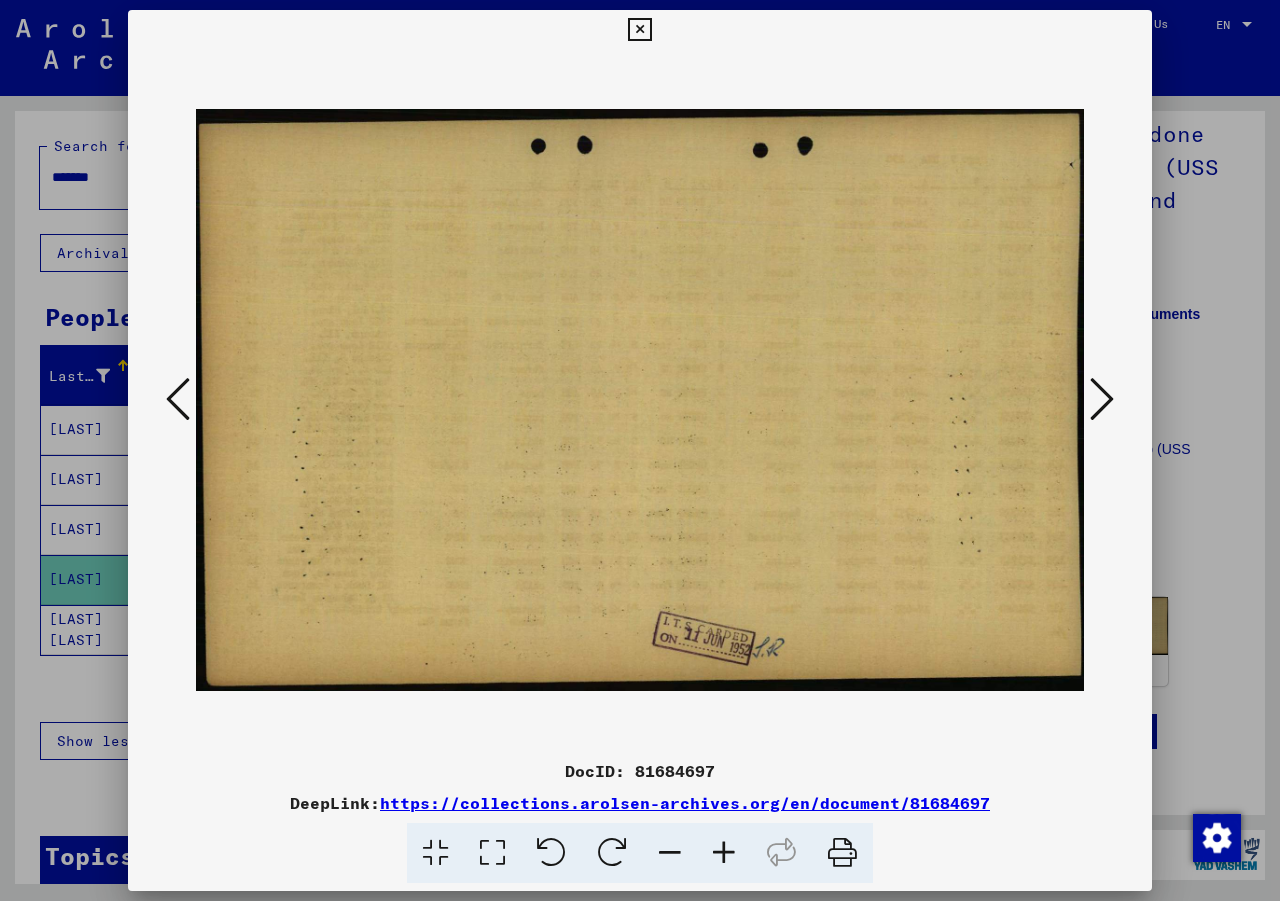 click at bounding box center (1102, 400) 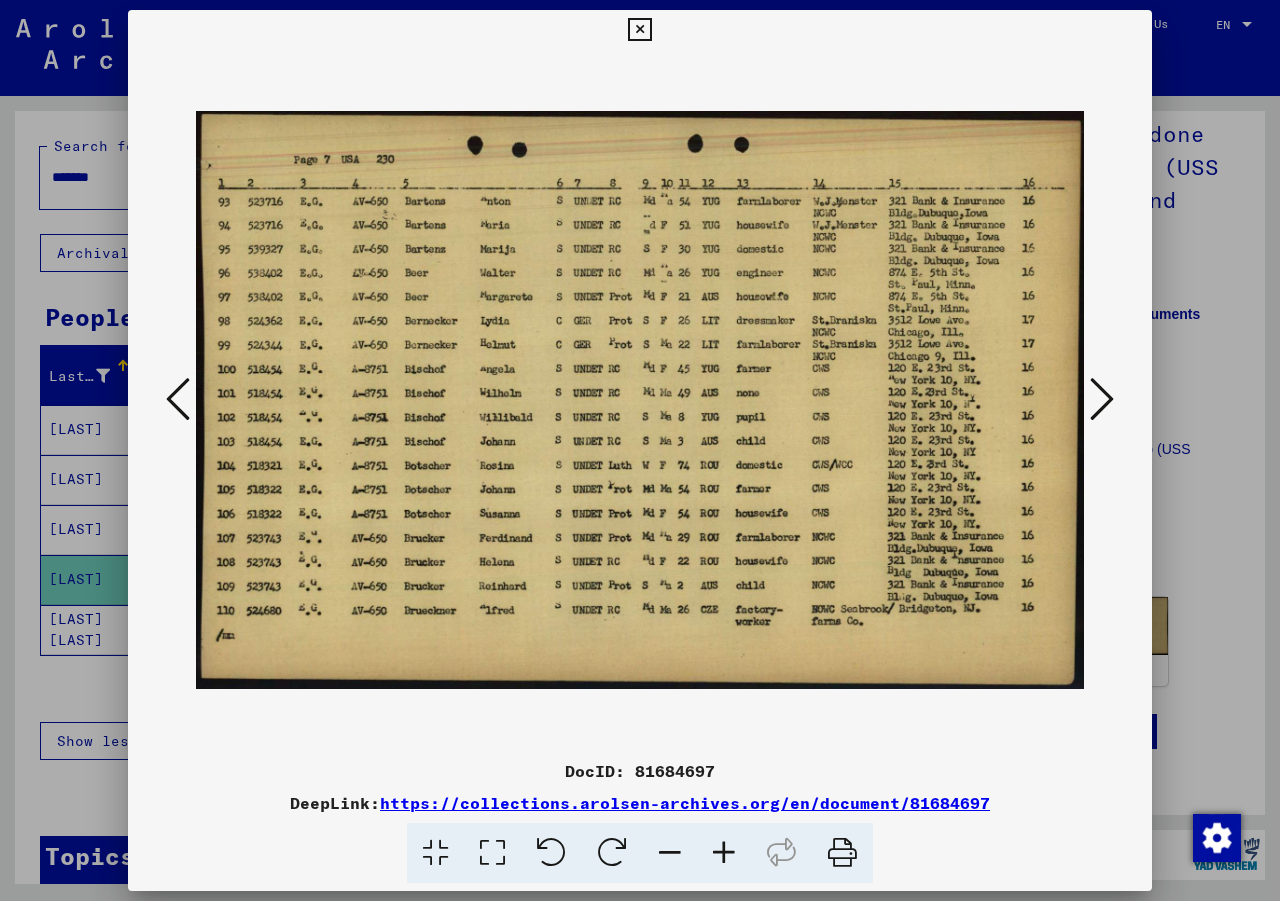 click at bounding box center [178, 400] 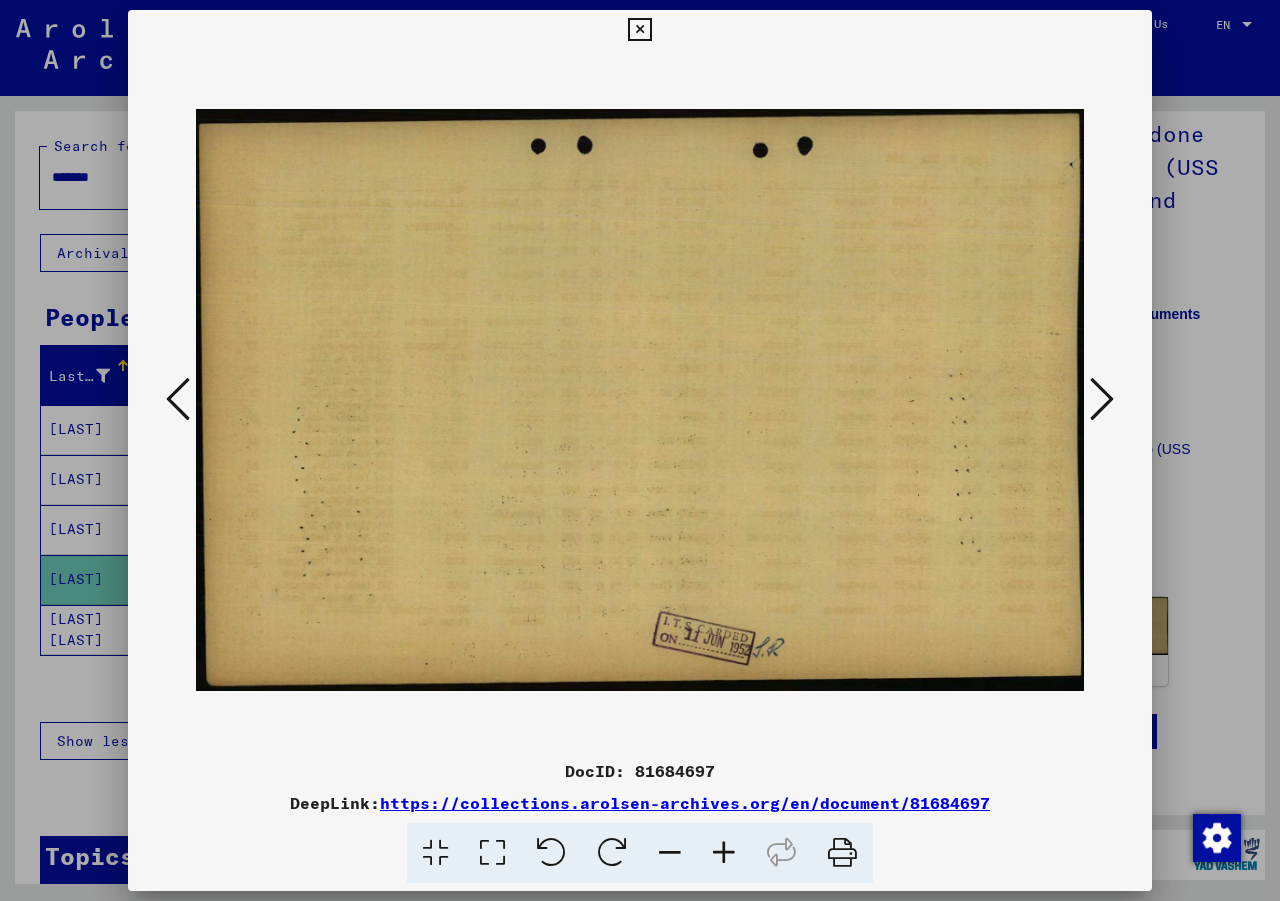 click at bounding box center [178, 400] 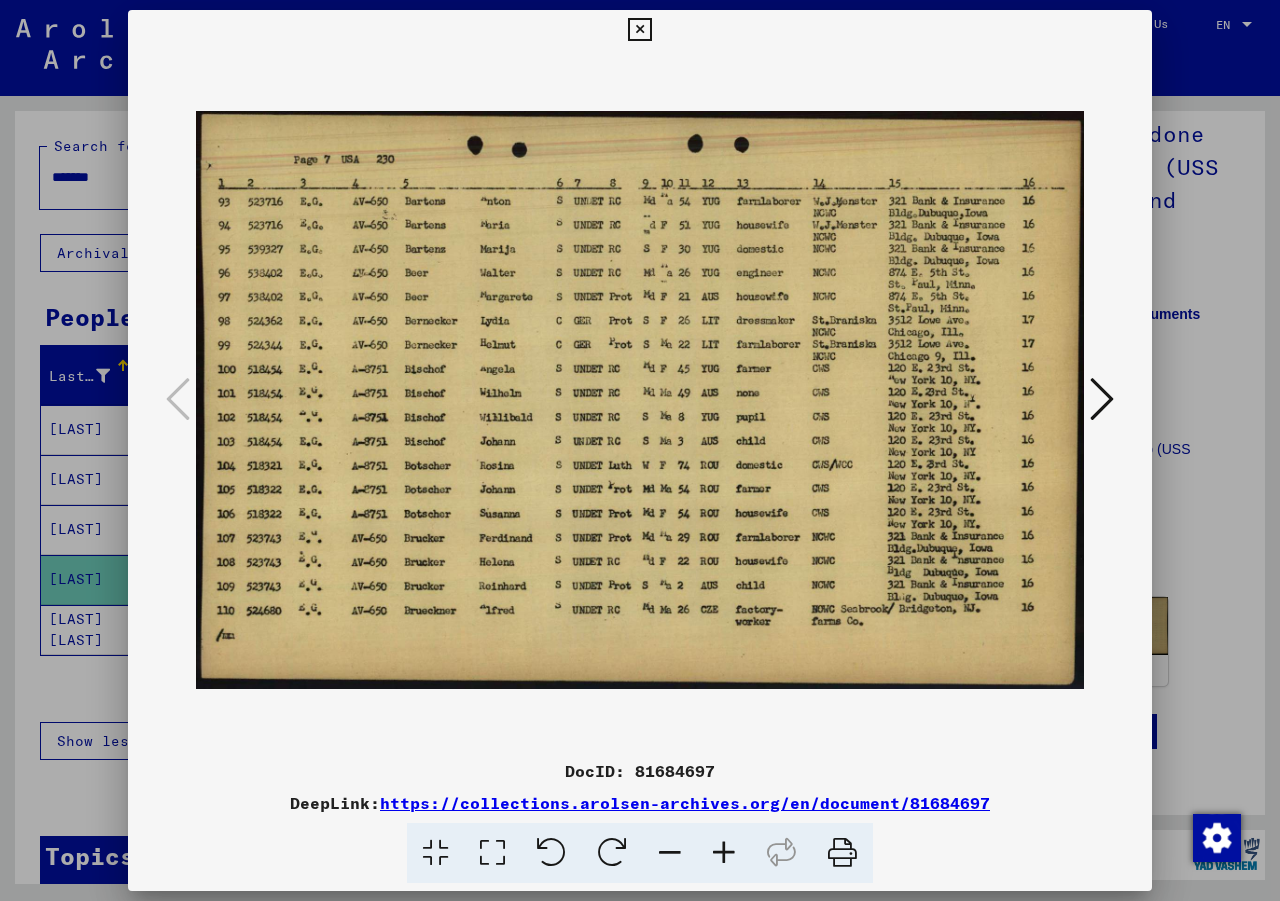 click at bounding box center [639, 30] 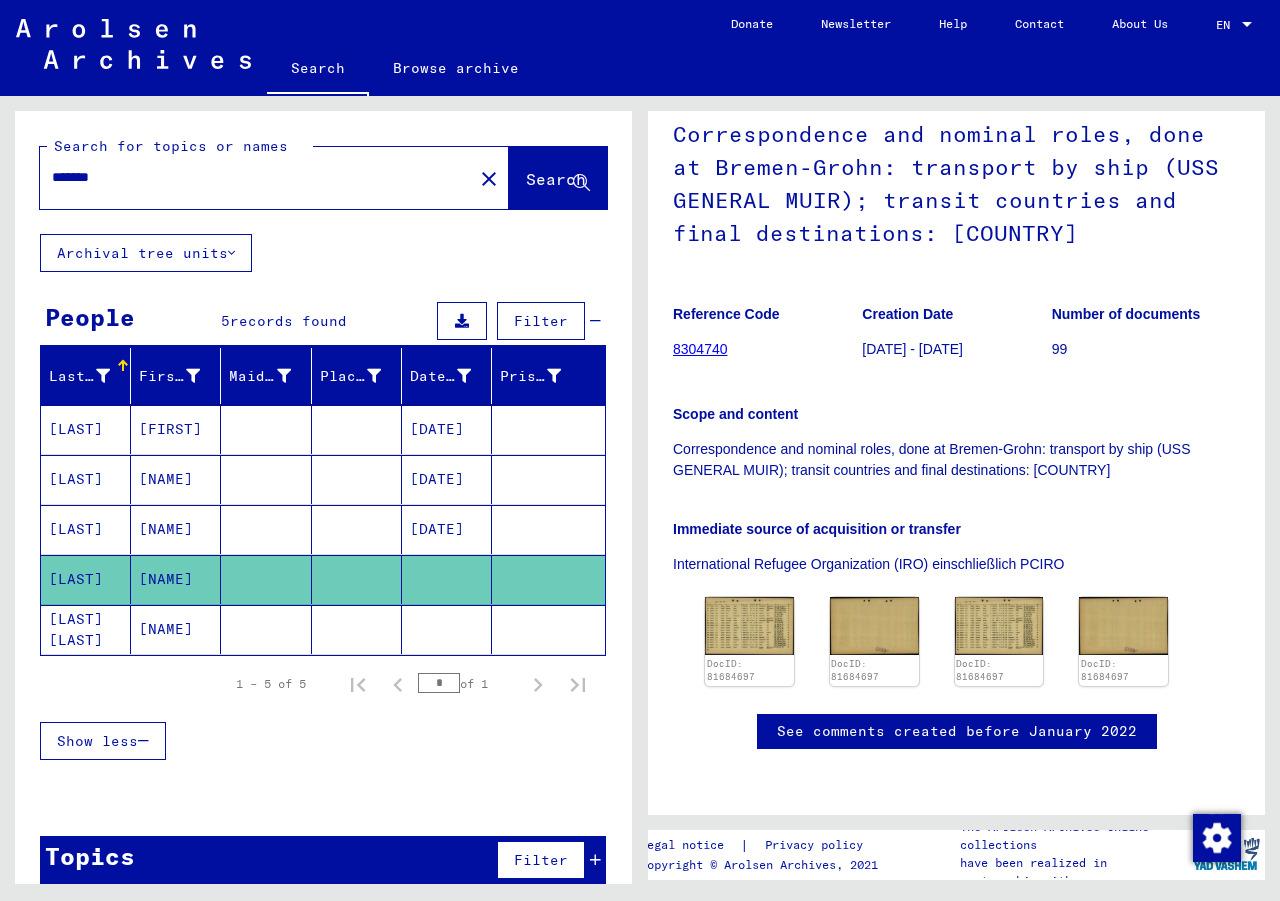 click on "[FIRST]" at bounding box center [176, 479] 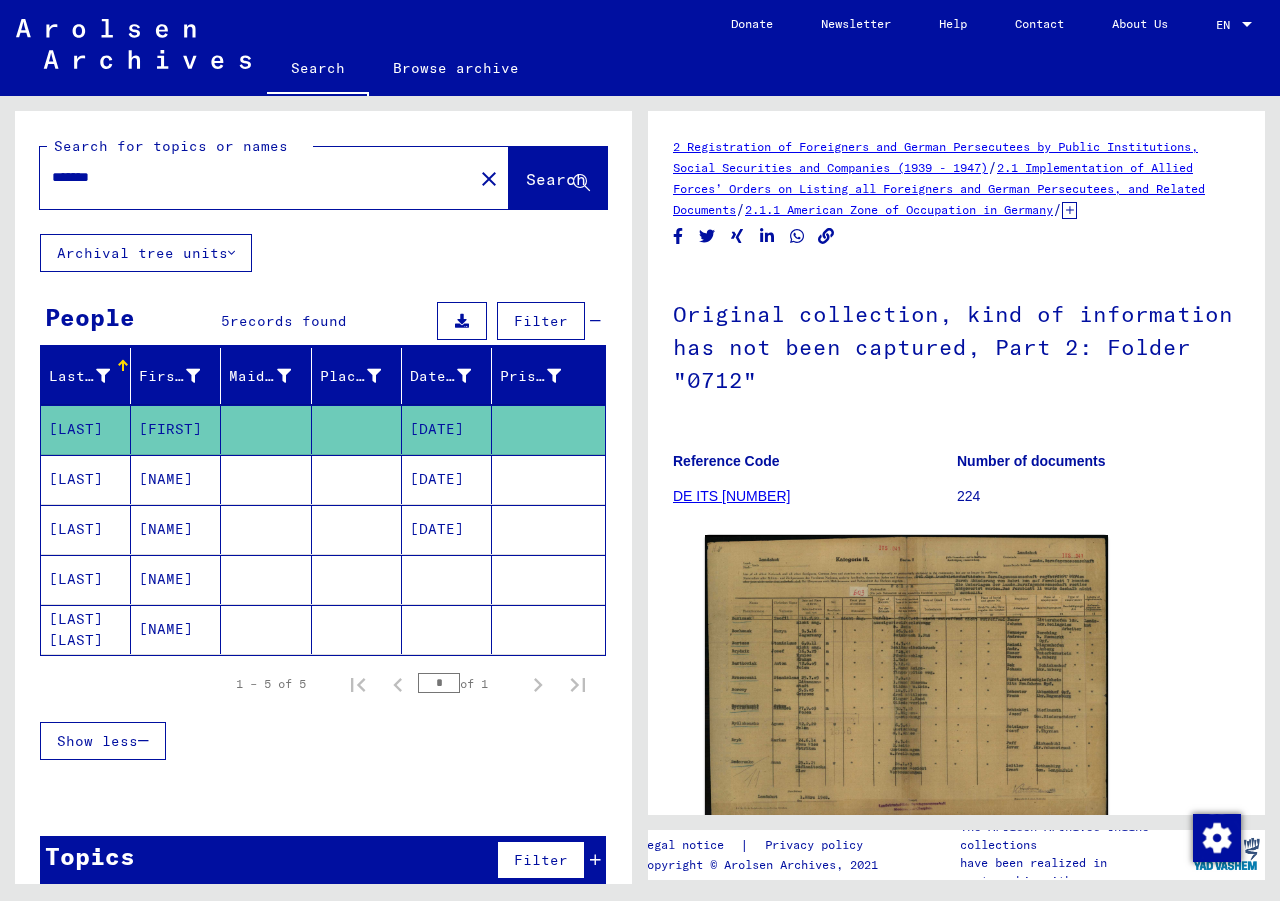 scroll, scrollTop: 0, scrollLeft: 0, axis: both 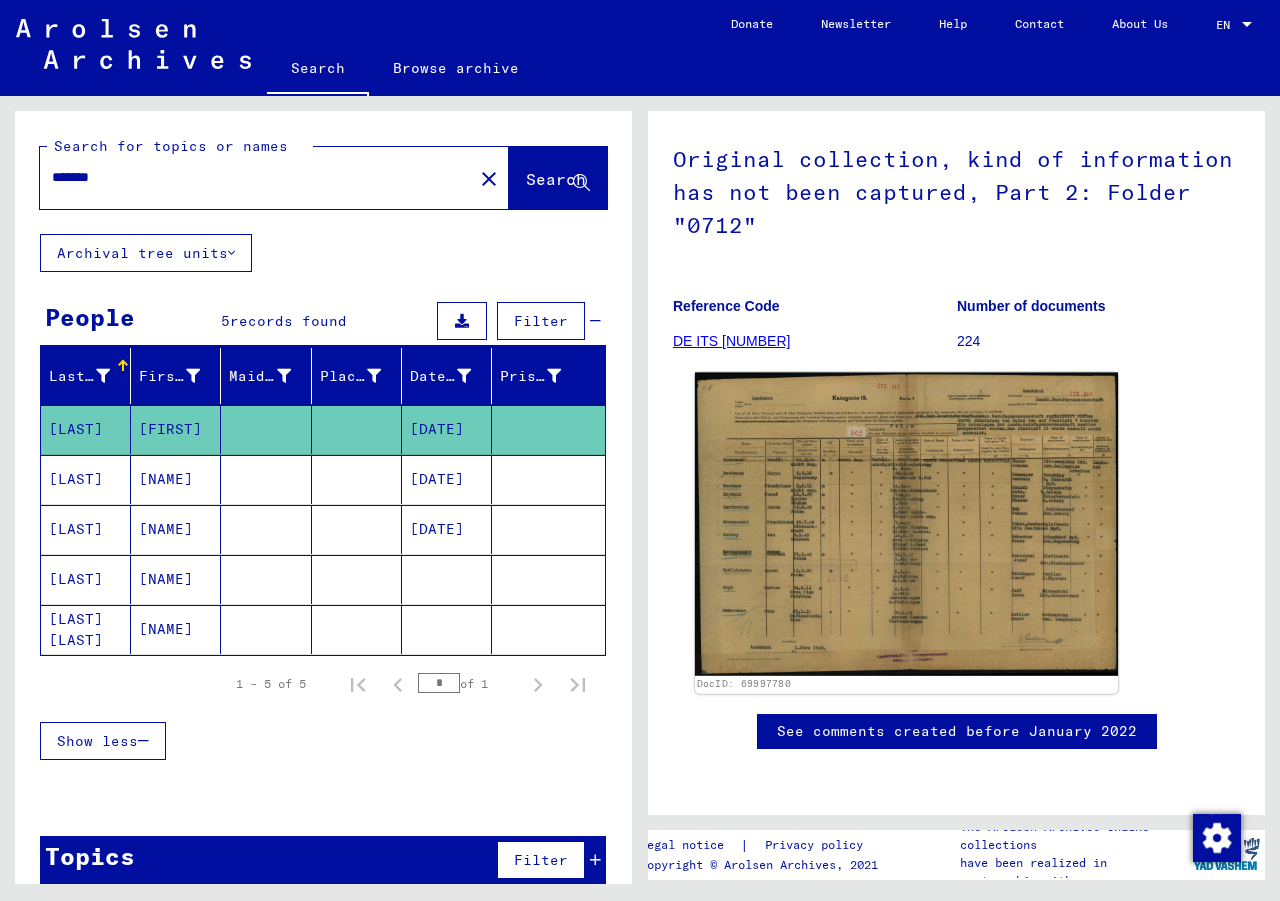 click 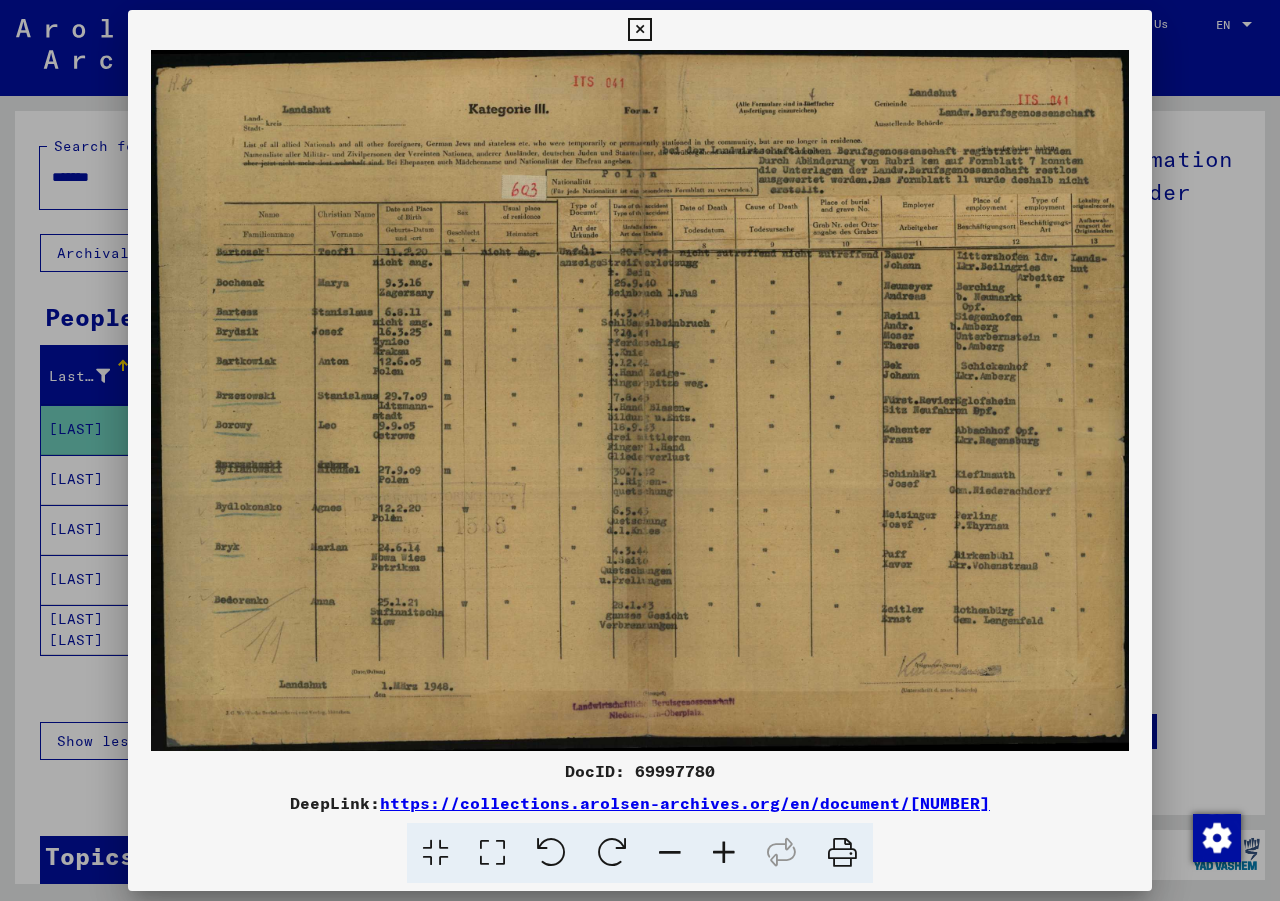 click at bounding box center [724, 853] 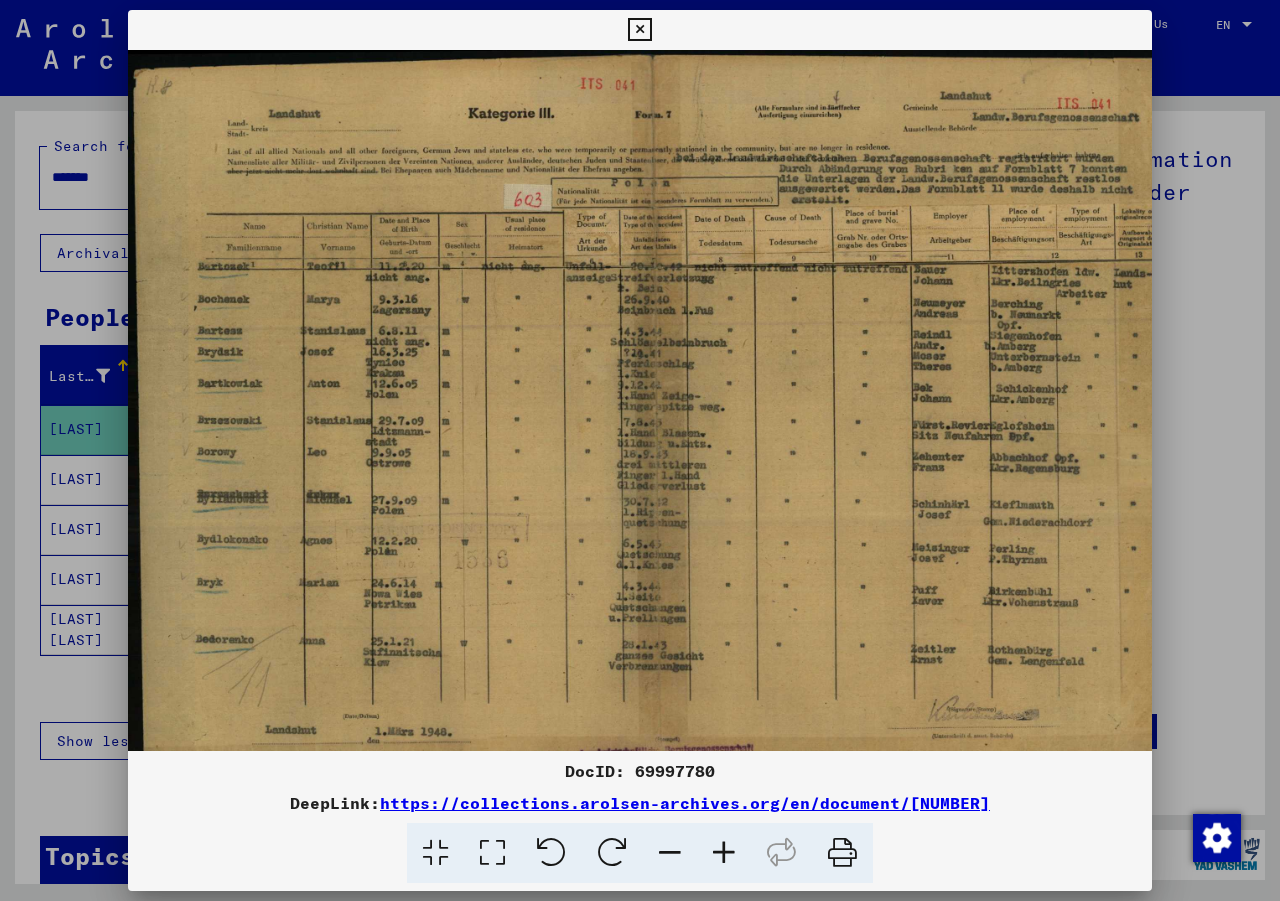 click at bounding box center (724, 853) 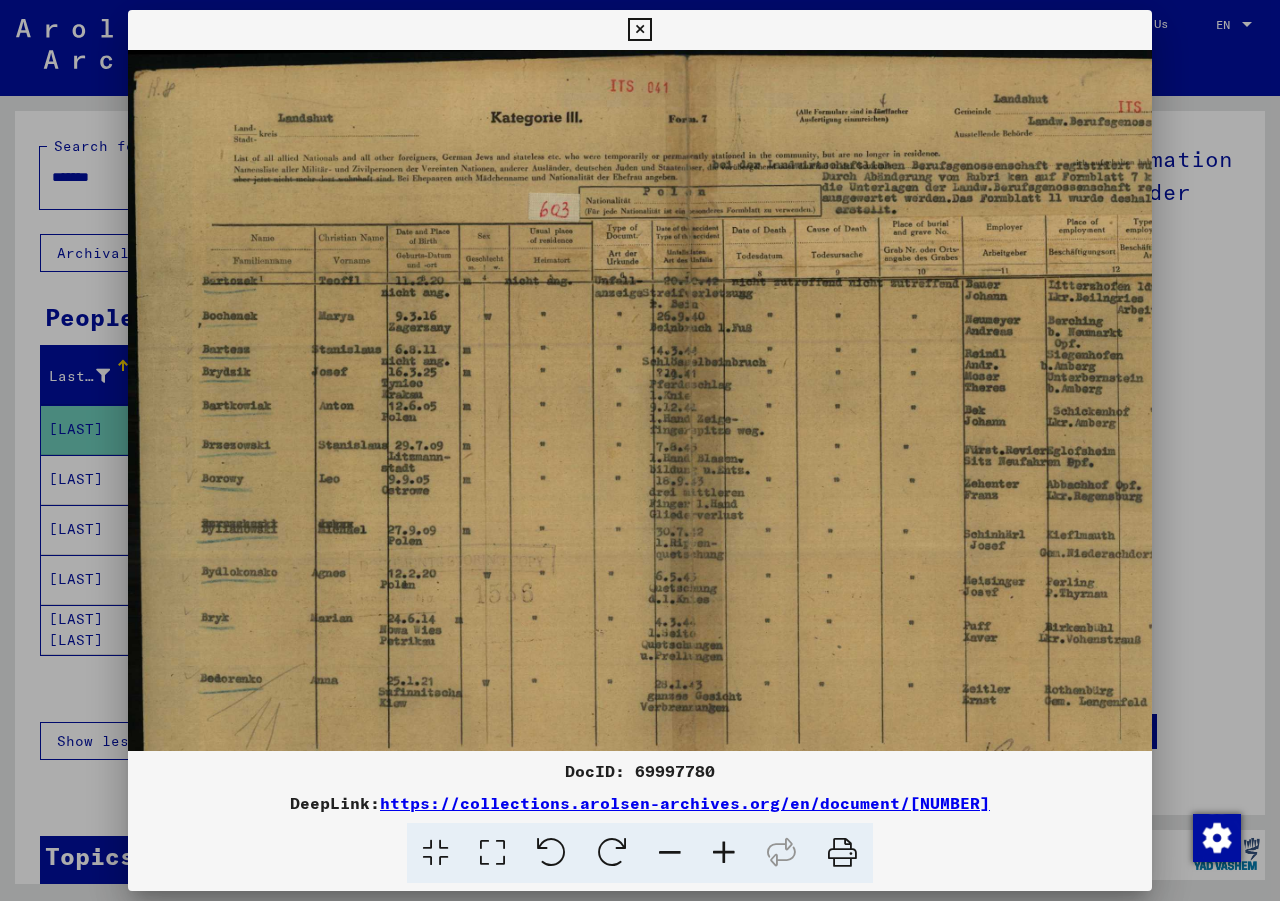 click at bounding box center [724, 853] 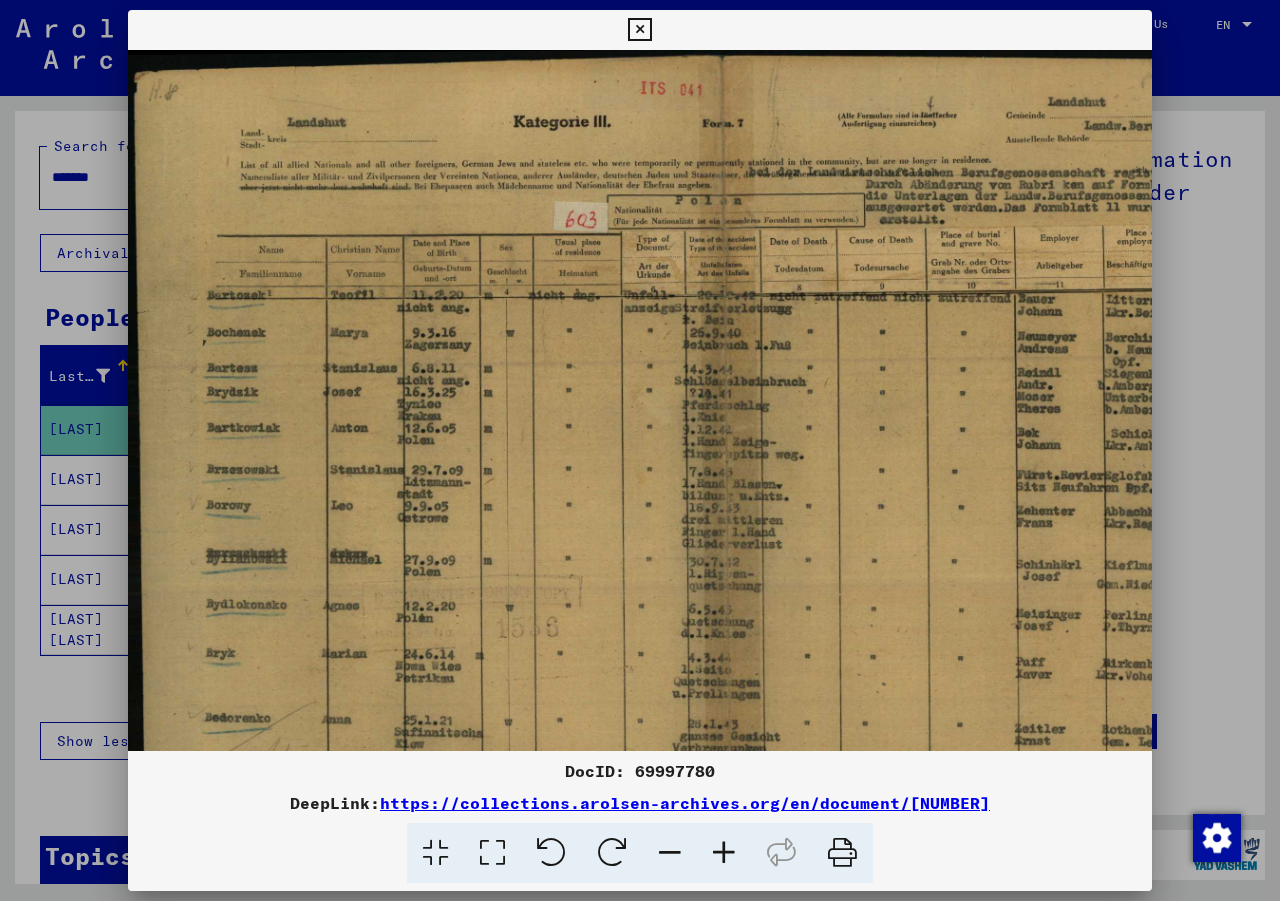 click at bounding box center [724, 853] 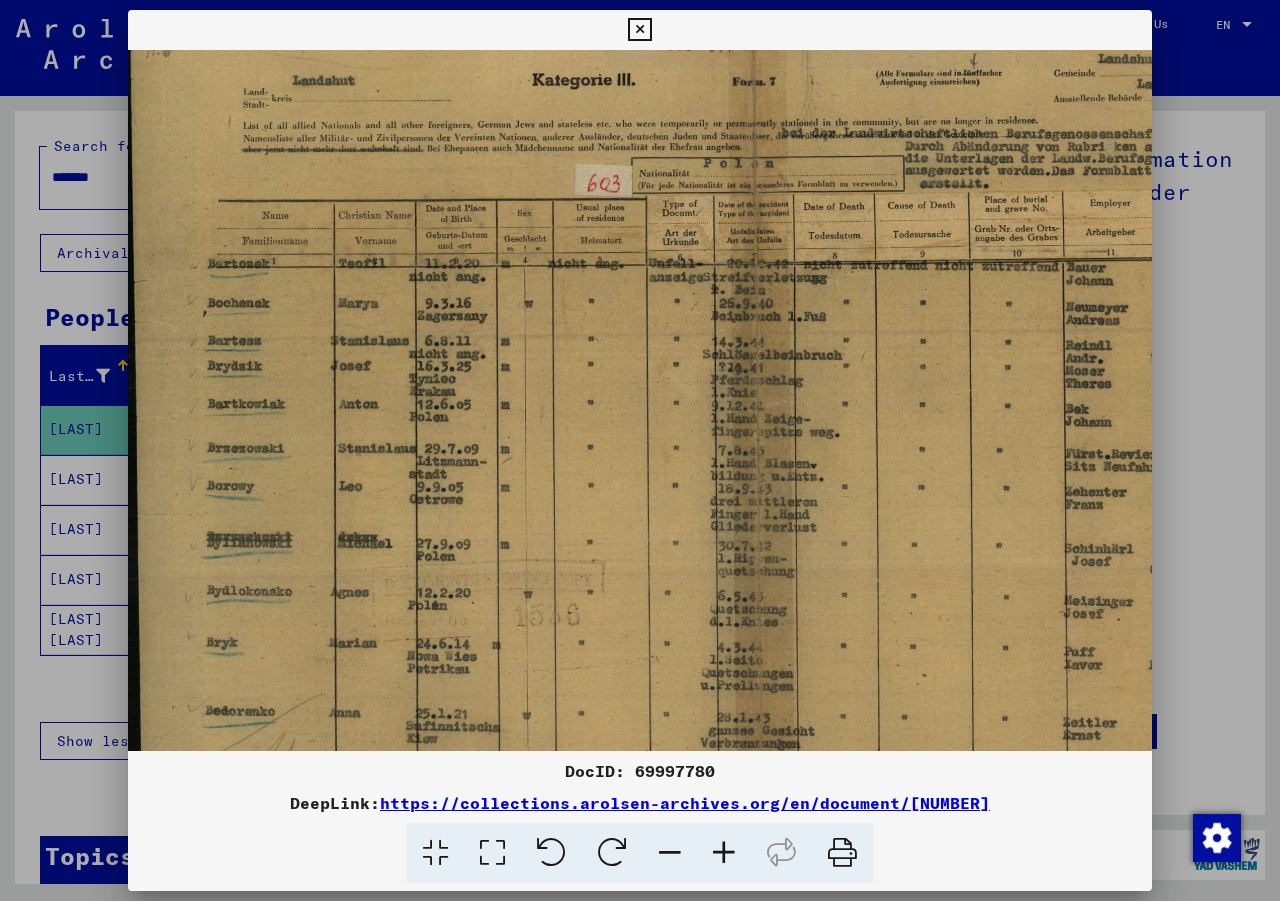 scroll, scrollTop: 45, scrollLeft: 4, axis: both 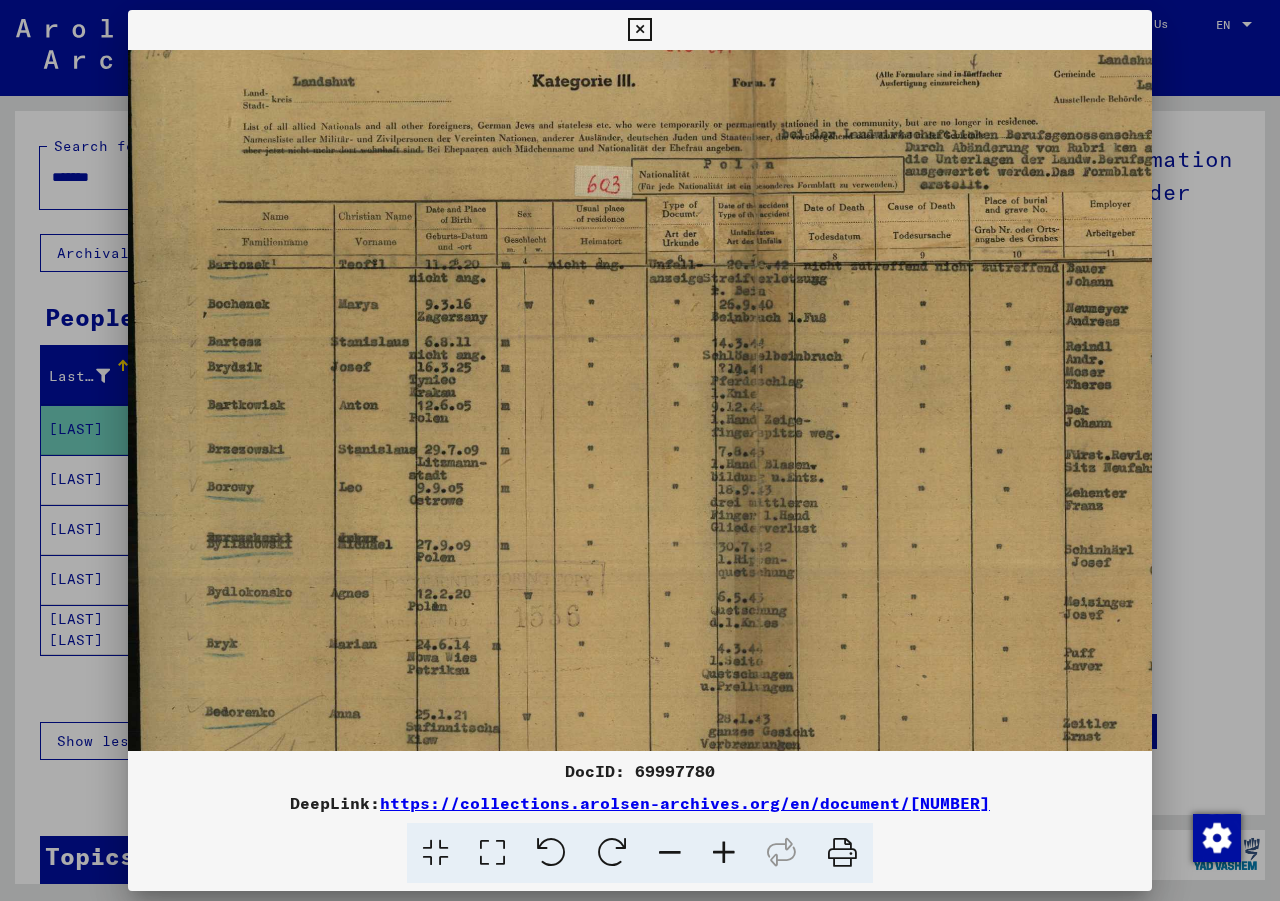 drag, startPoint x: 364, startPoint y: 596, endPoint x: 362, endPoint y: 561, distance: 35.057095 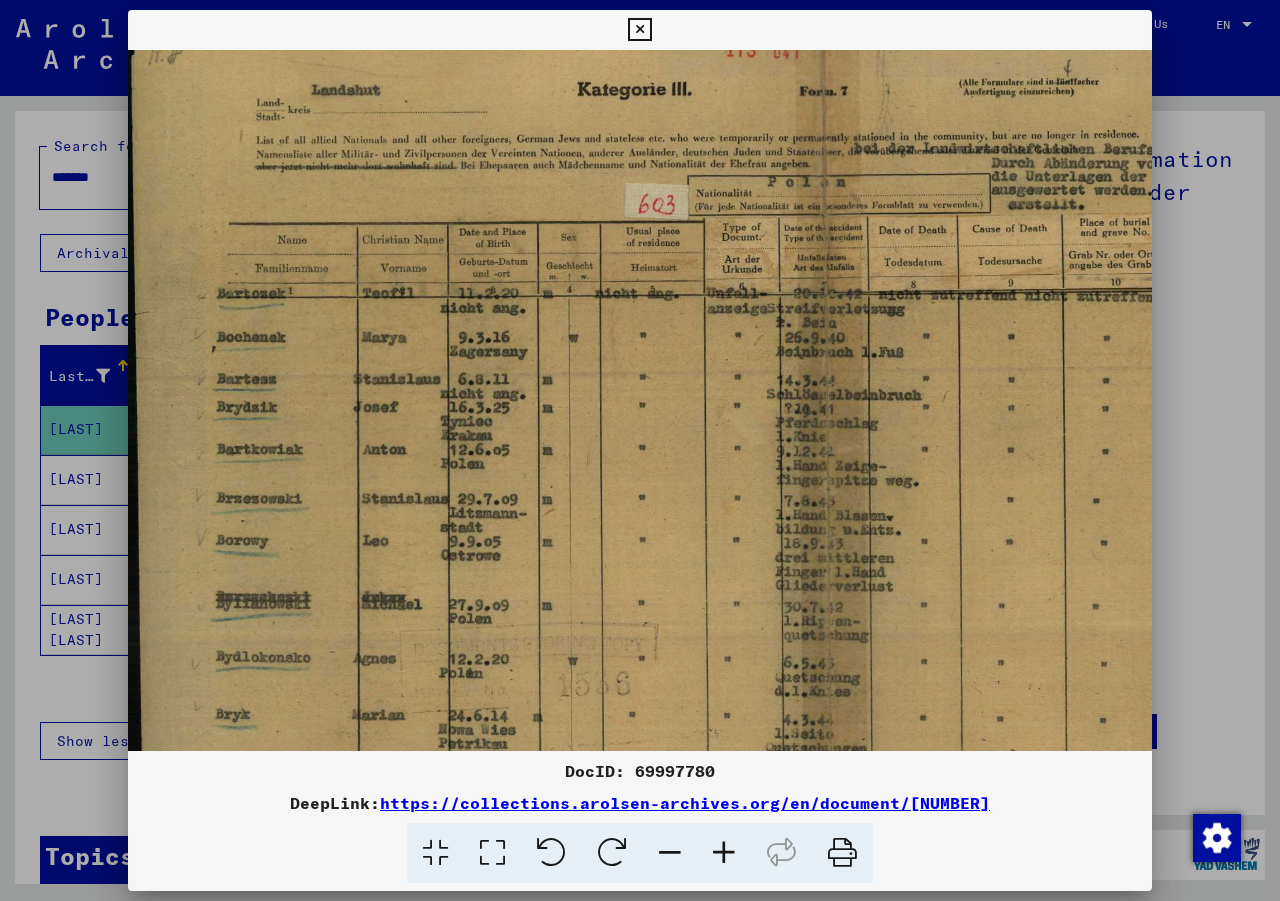 click at bounding box center (724, 853) 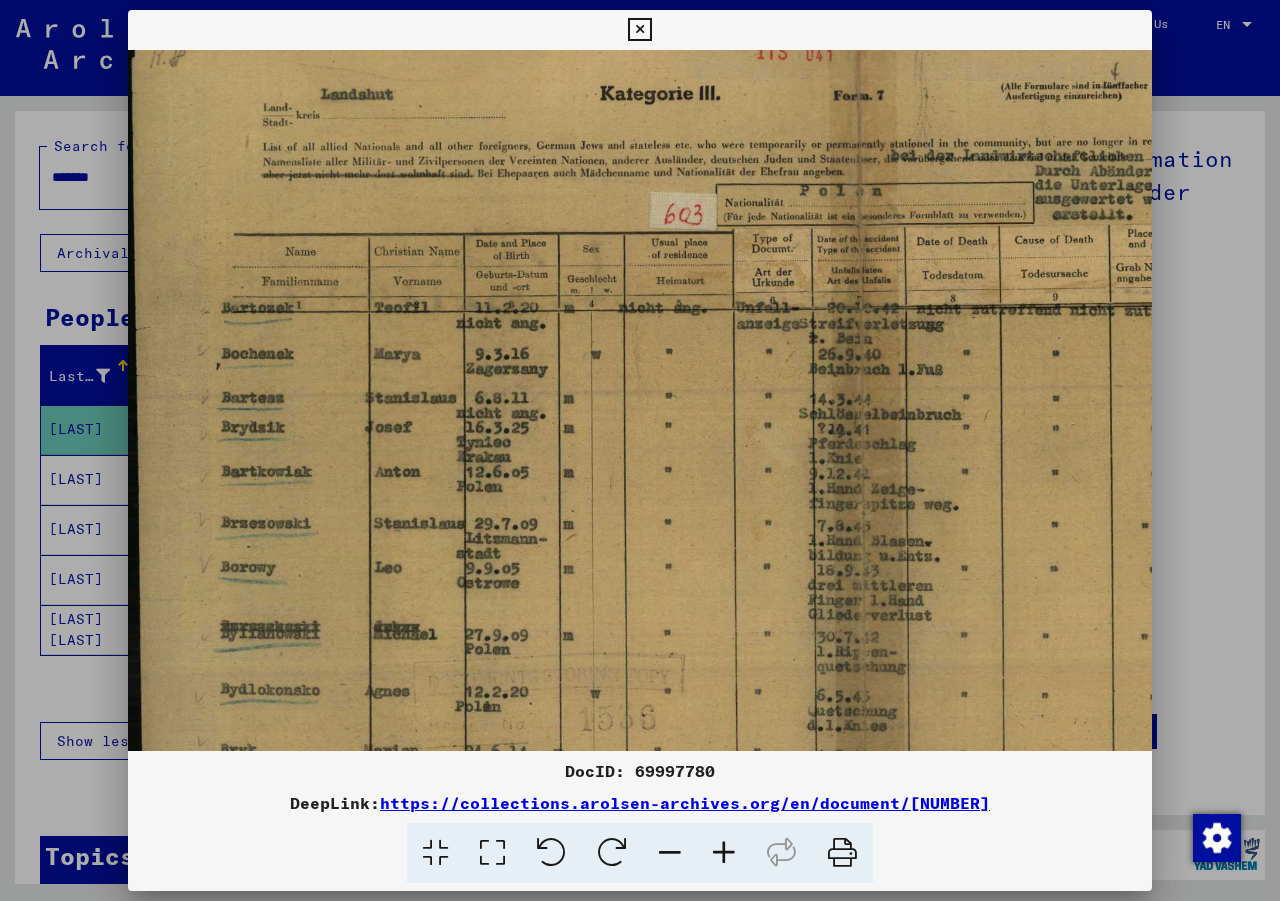 click at bounding box center [724, 853] 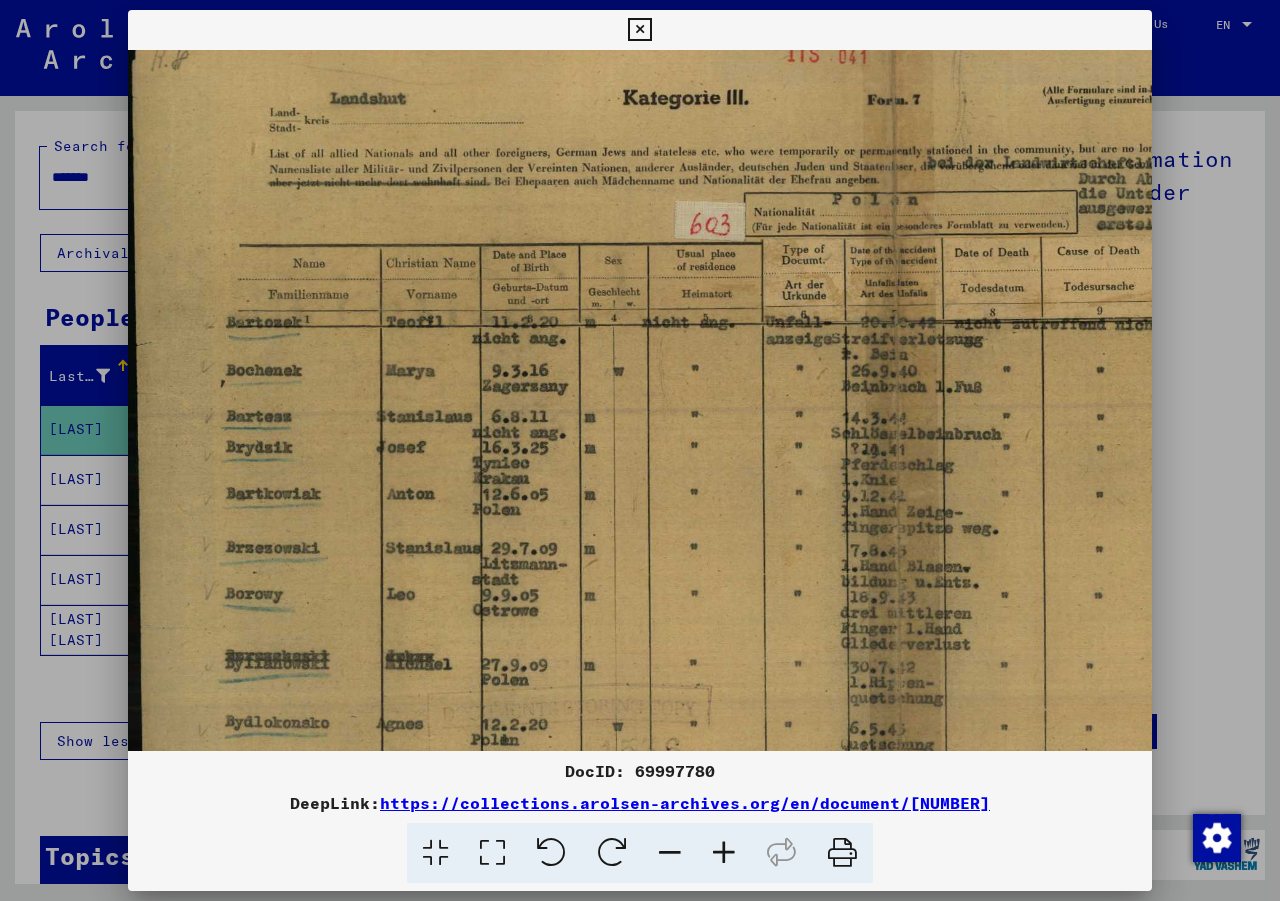 click at bounding box center [724, 853] 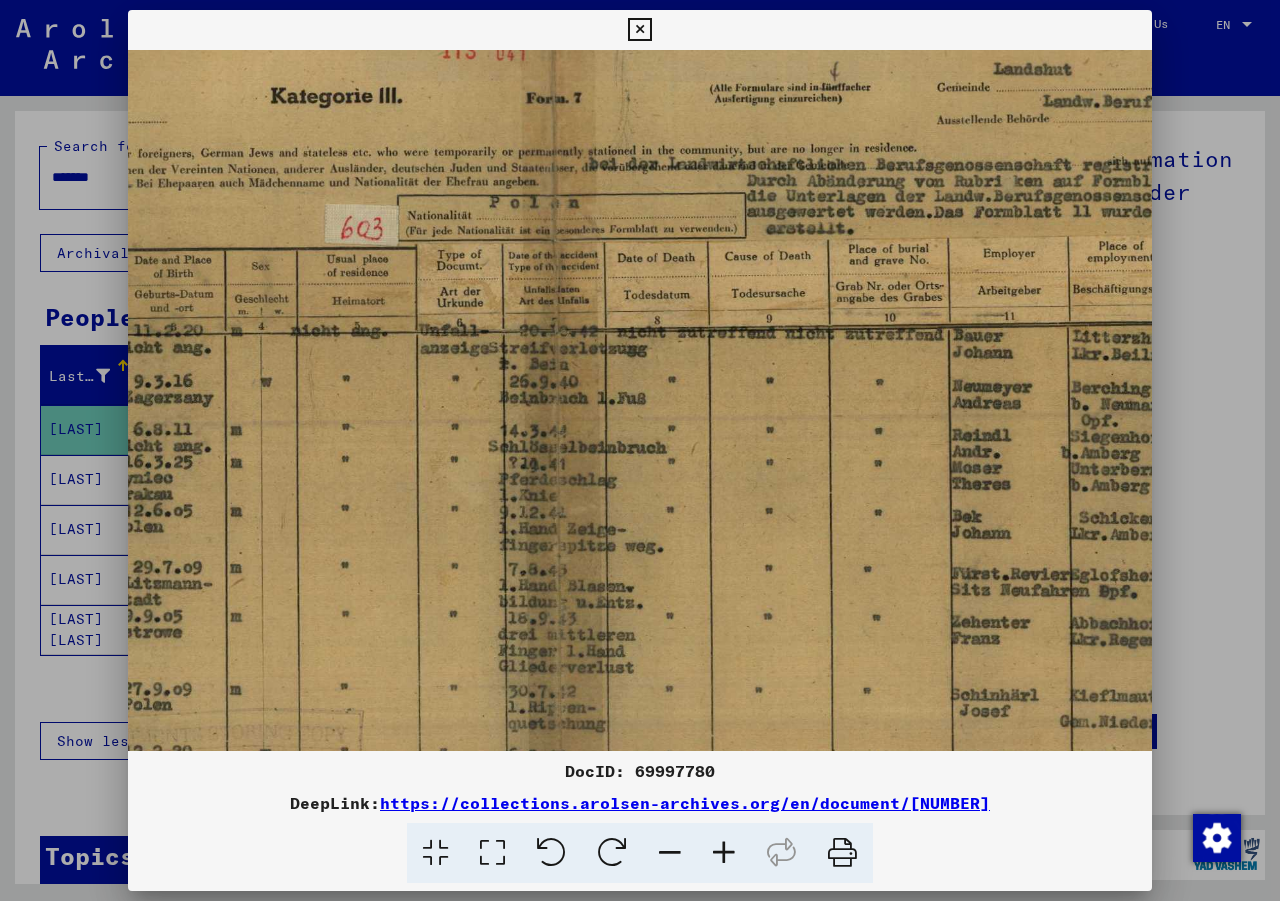 scroll, scrollTop: 85, scrollLeft: 582, axis: both 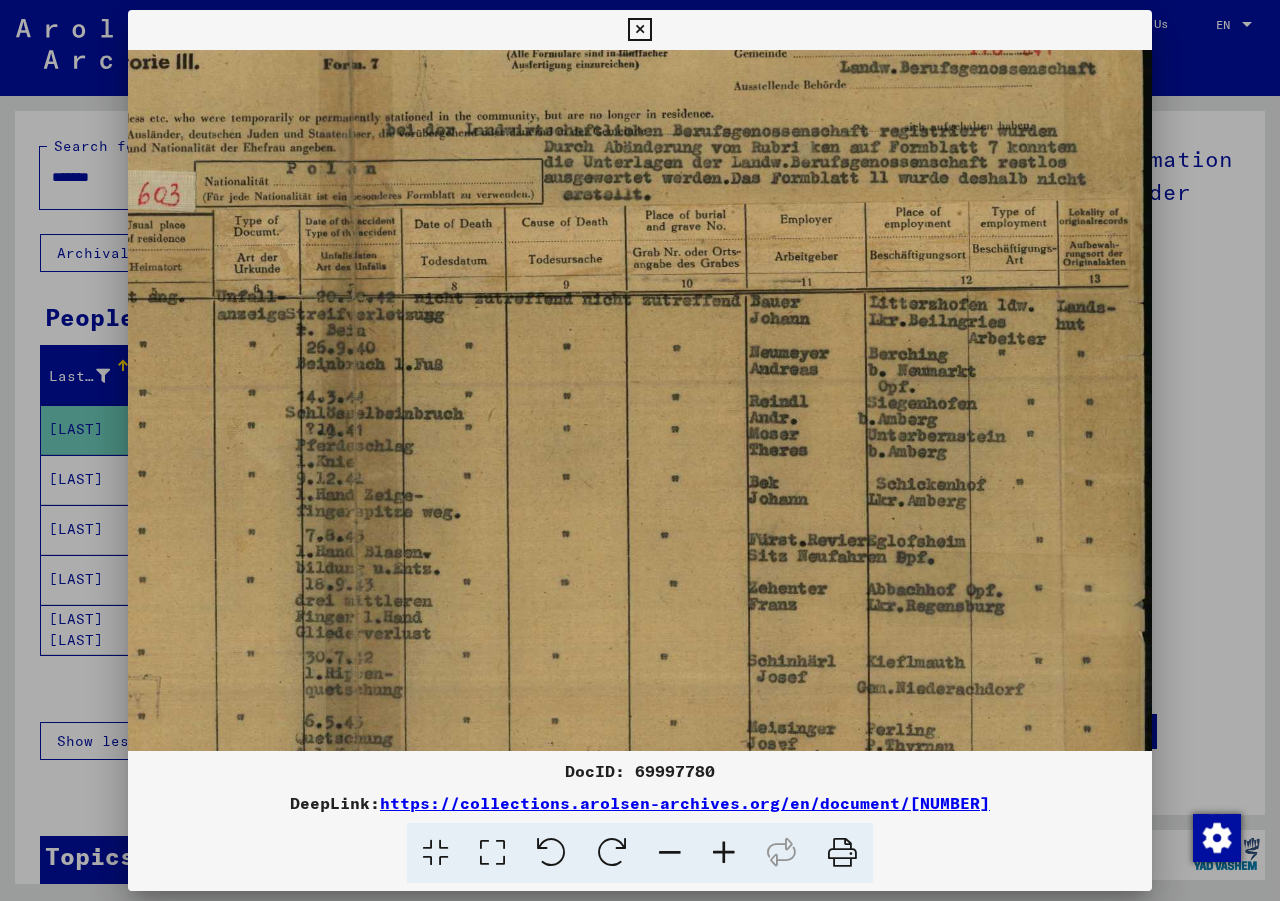 drag, startPoint x: 913, startPoint y: 493, endPoint x: 273, endPoint y: 442, distance: 642.0288 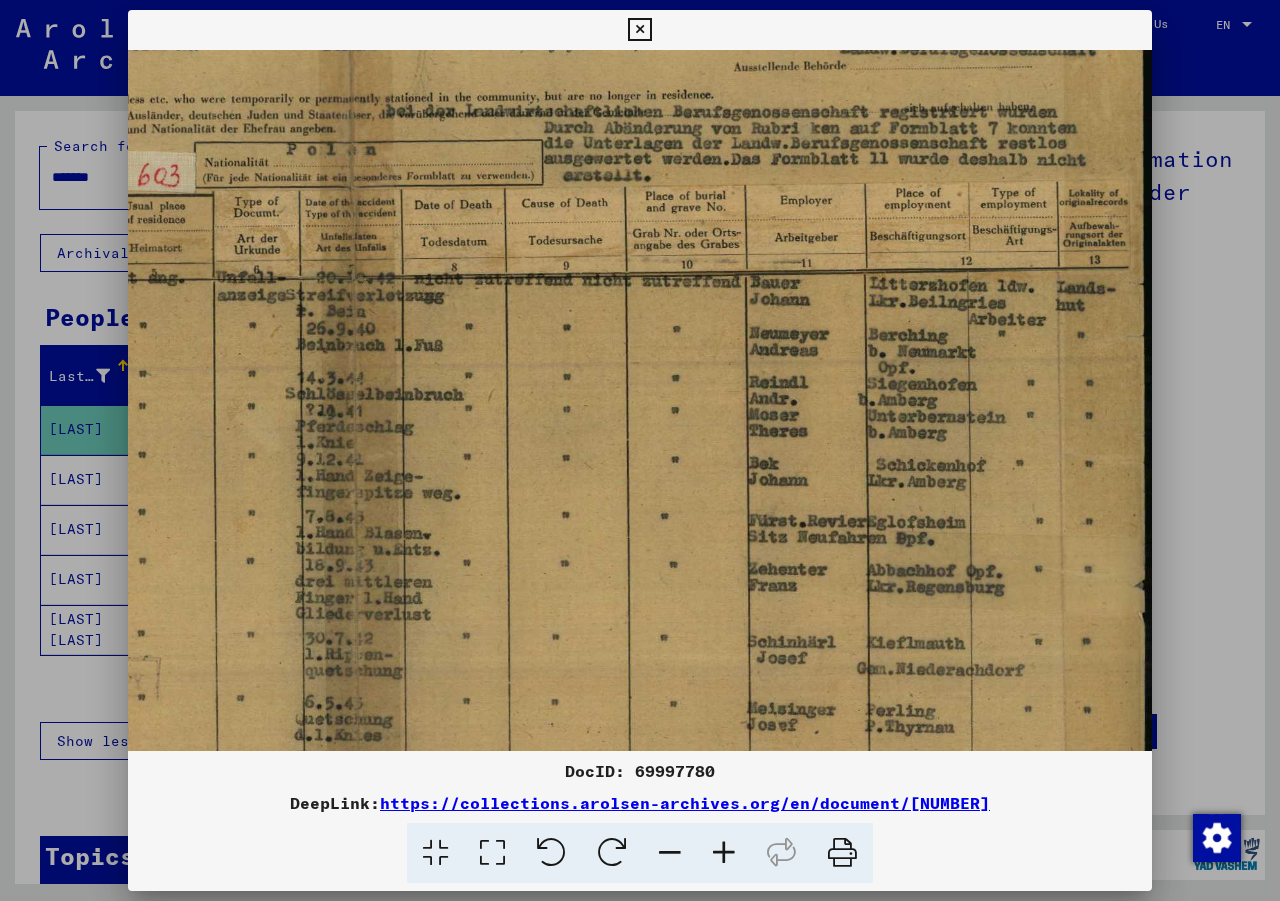 scroll, scrollTop: 102, scrollLeft: 582, axis: both 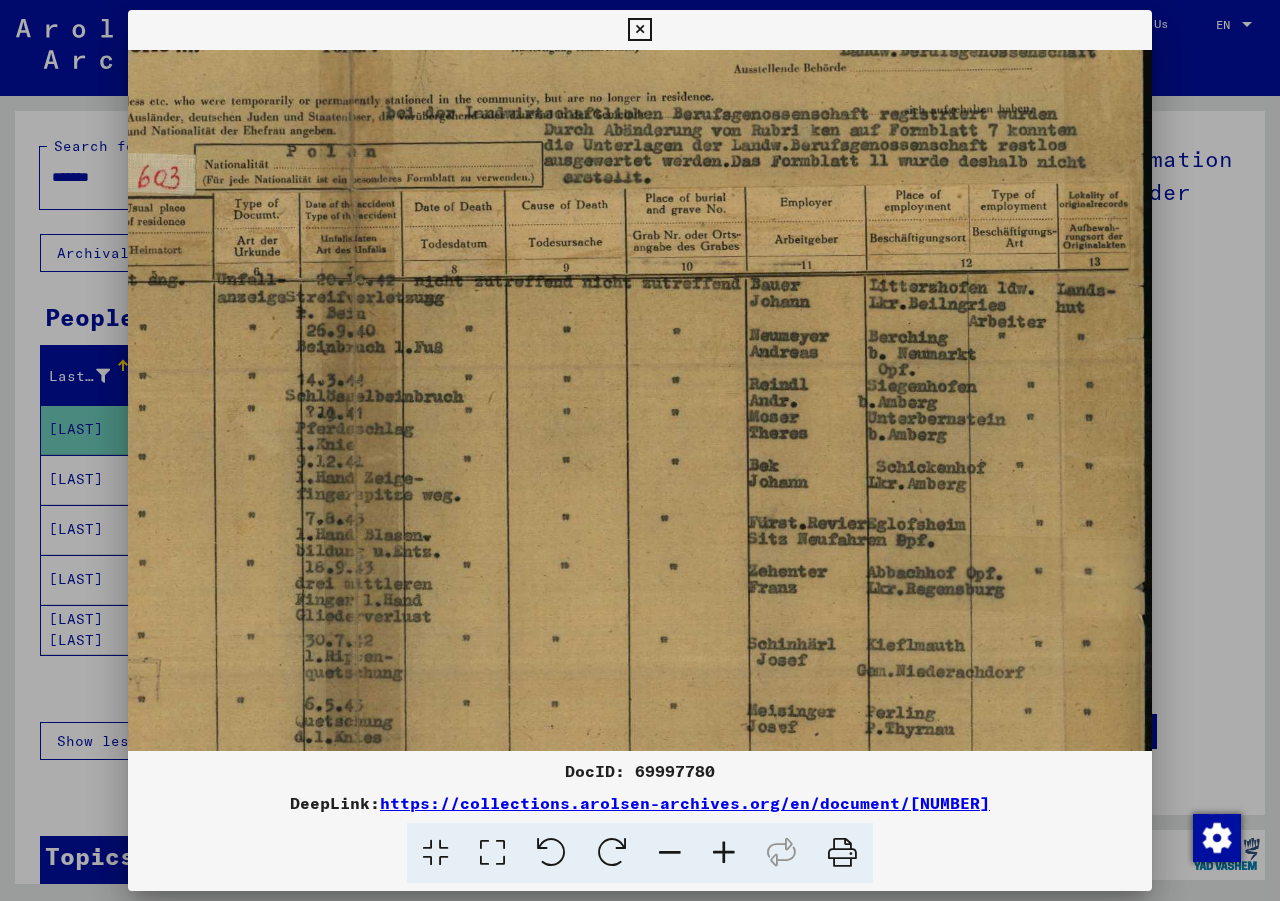 drag, startPoint x: 841, startPoint y: 430, endPoint x: 574, endPoint y: 413, distance: 267.54065 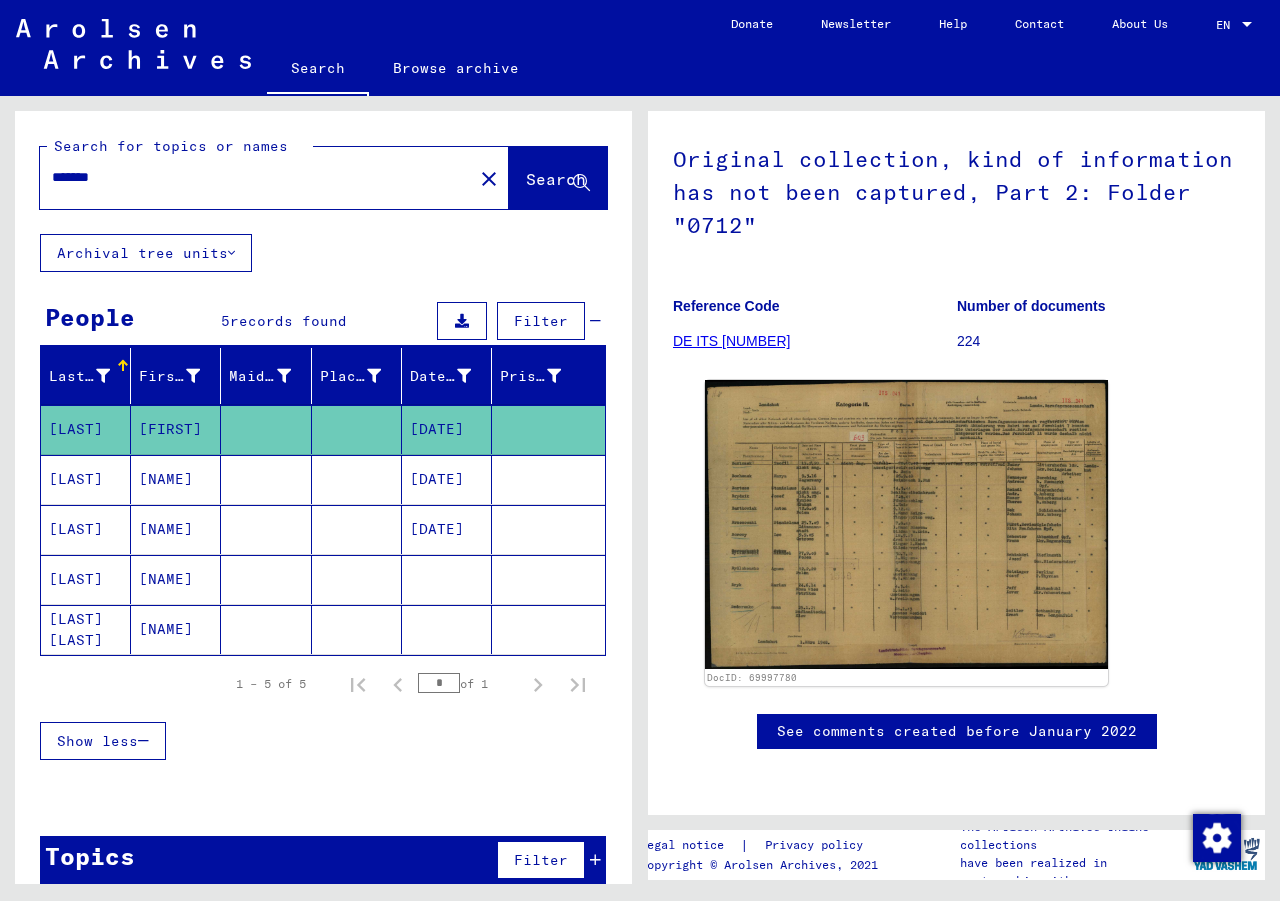 click on "[LAST]" at bounding box center (86, 529) 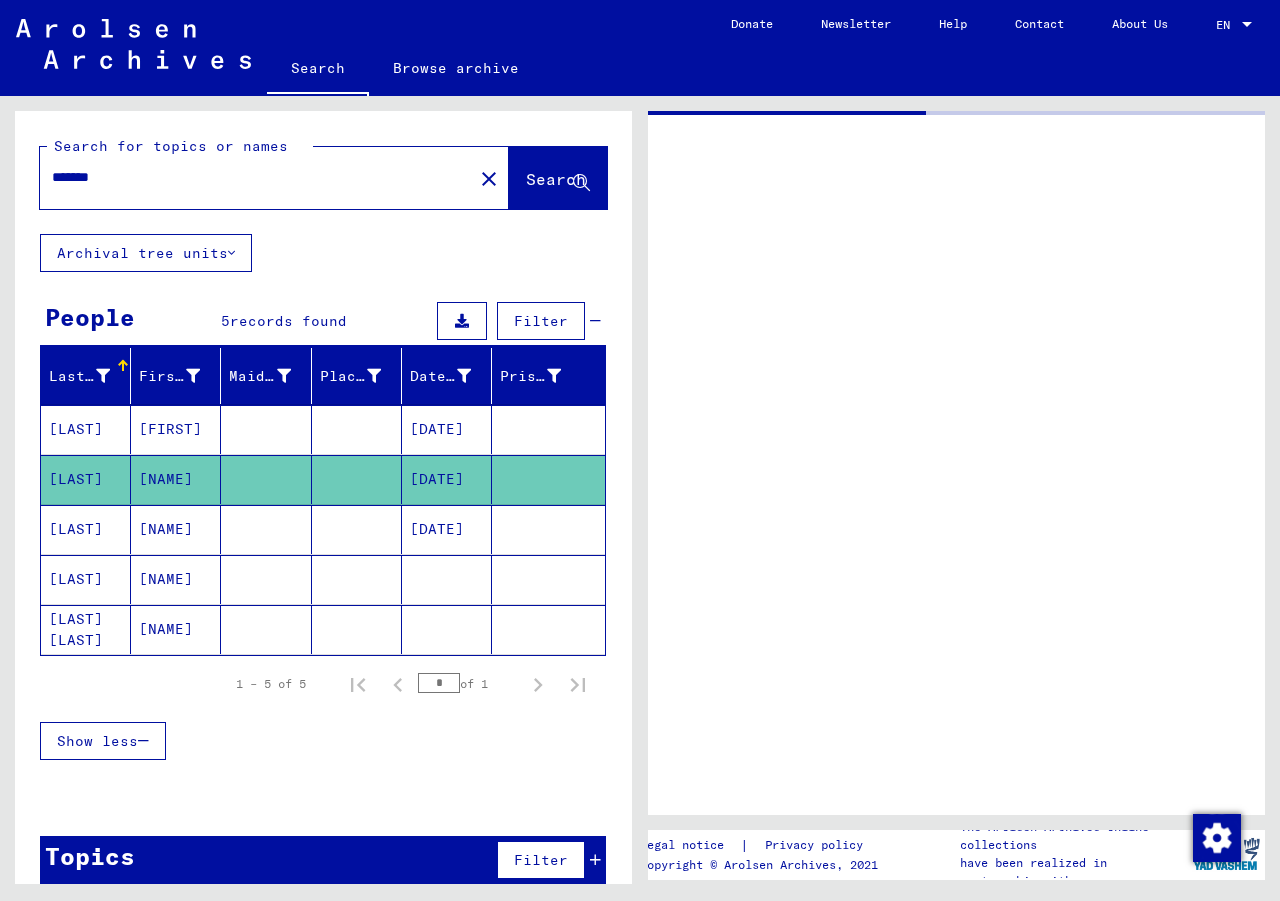 scroll, scrollTop: 0, scrollLeft: 0, axis: both 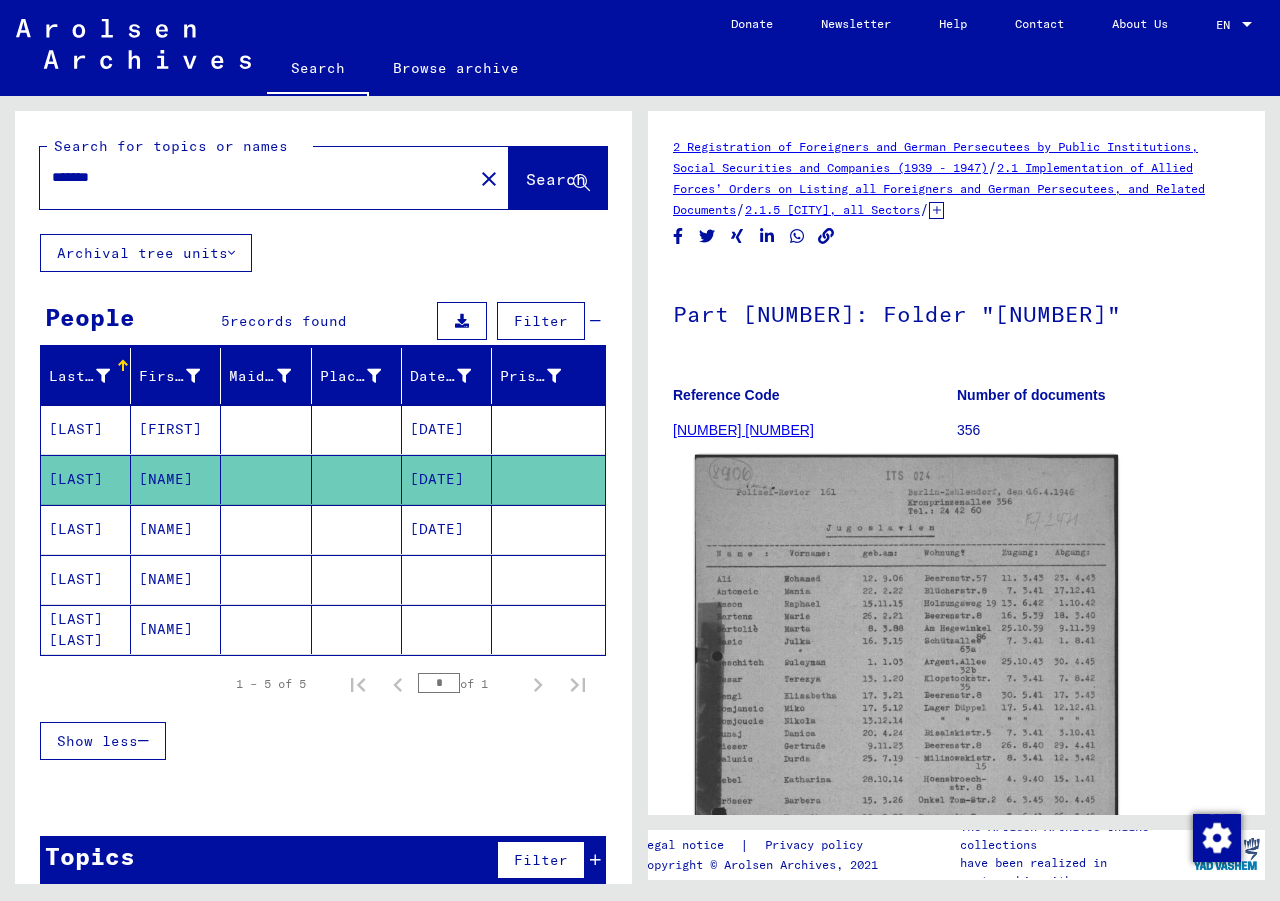 click 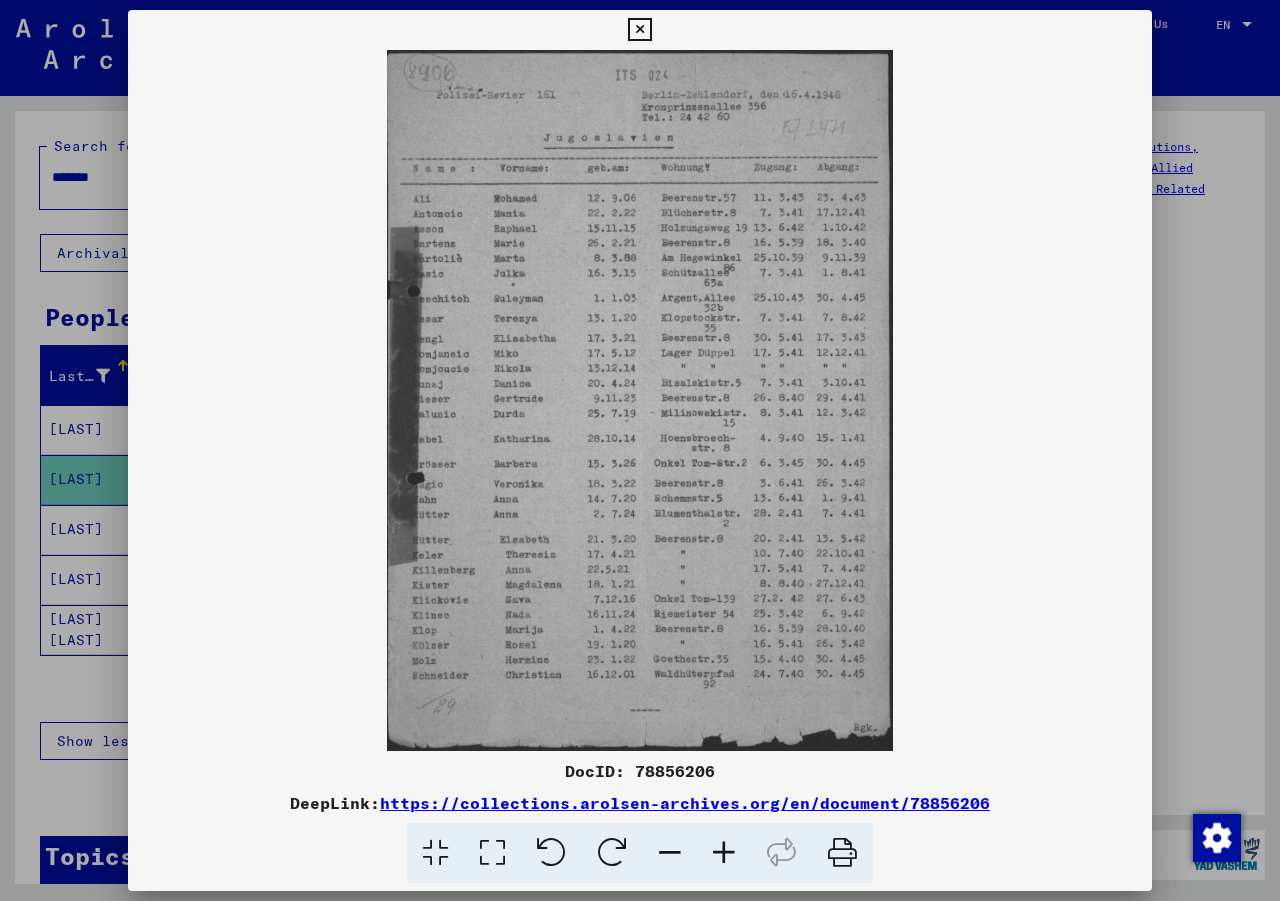 click at bounding box center [724, 853] 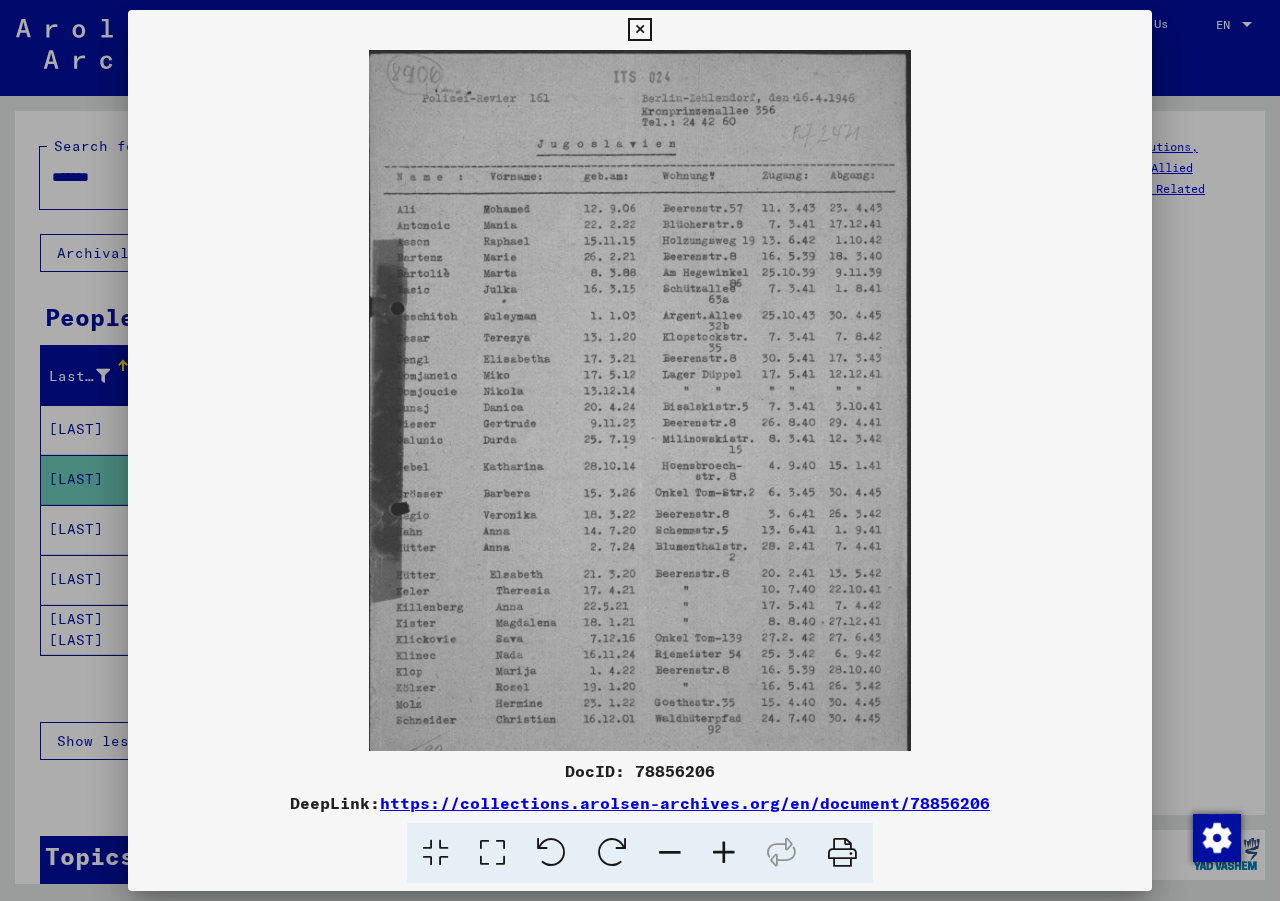 click at bounding box center [724, 853] 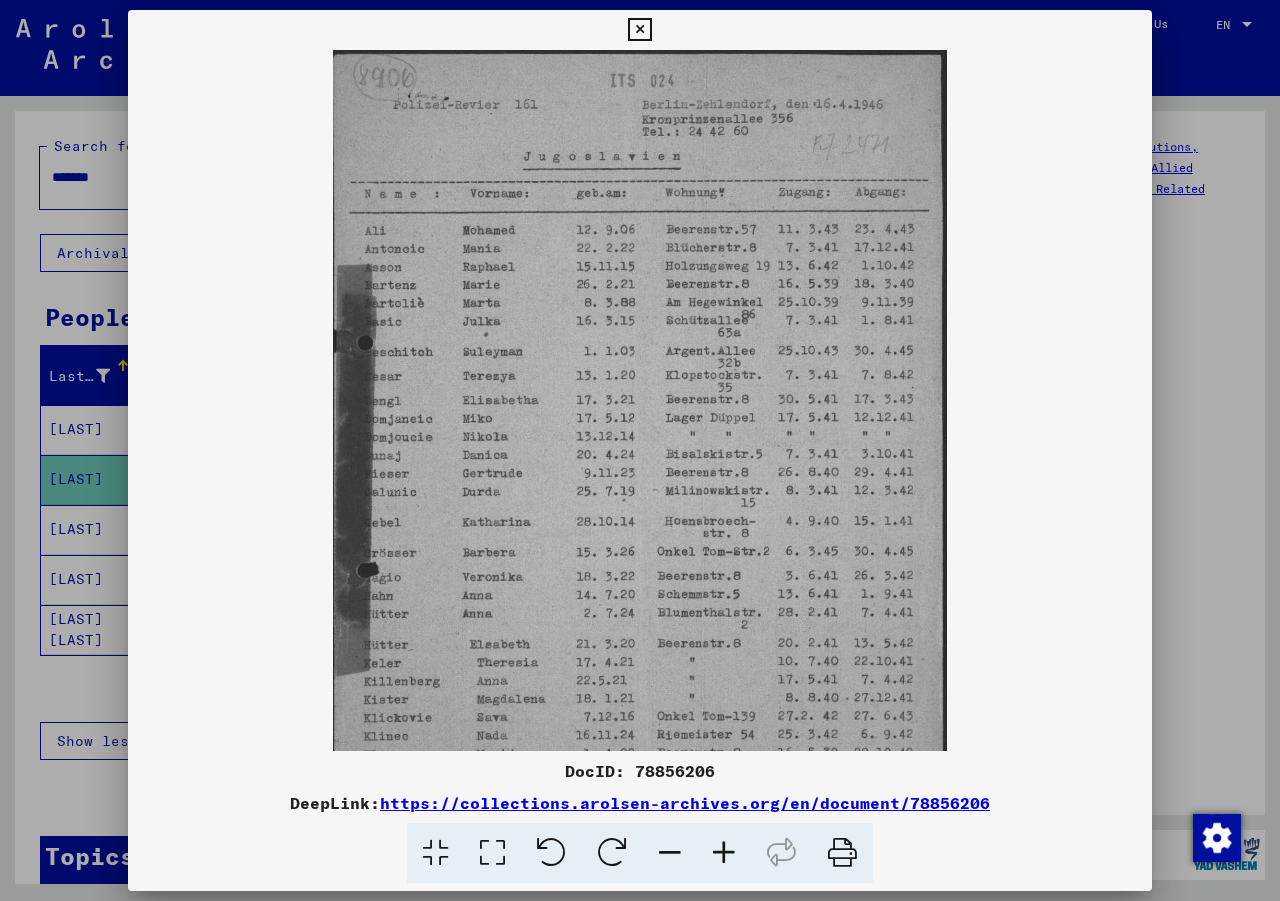 click at bounding box center (724, 853) 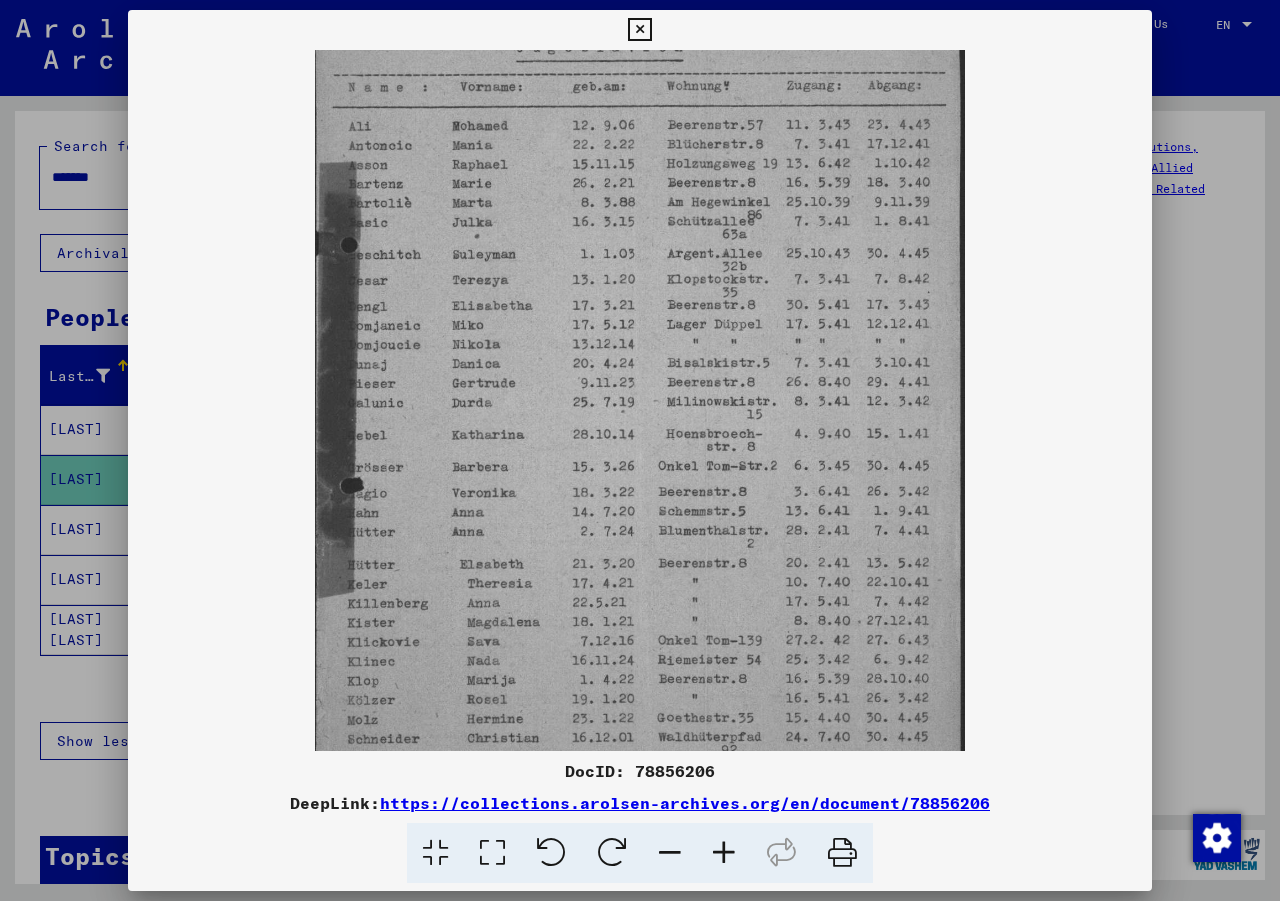scroll, scrollTop: 52, scrollLeft: 0, axis: vertical 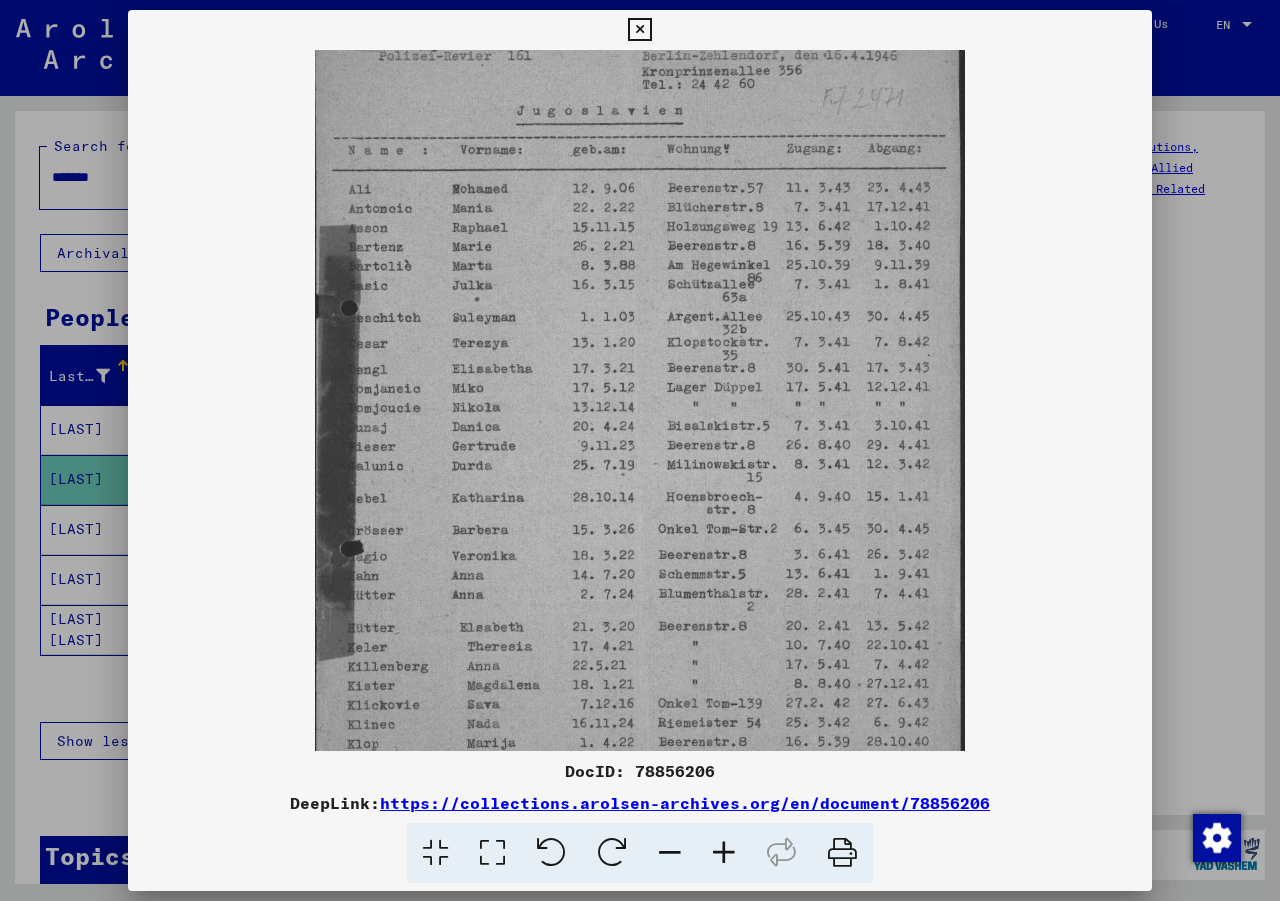 drag, startPoint x: 528, startPoint y: 599, endPoint x: 801, endPoint y: 544, distance: 278.4852 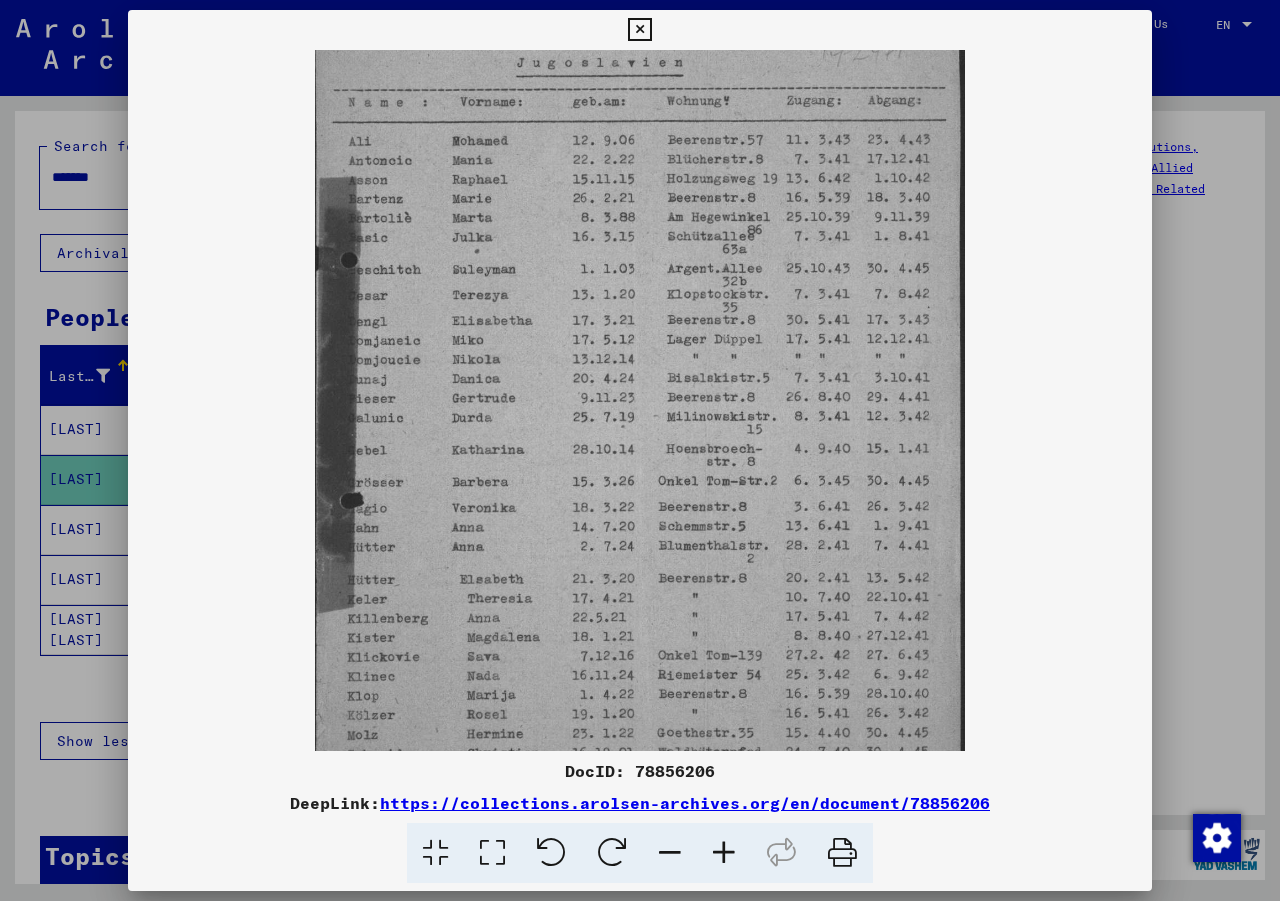 scroll, scrollTop: 99, scrollLeft: 0, axis: vertical 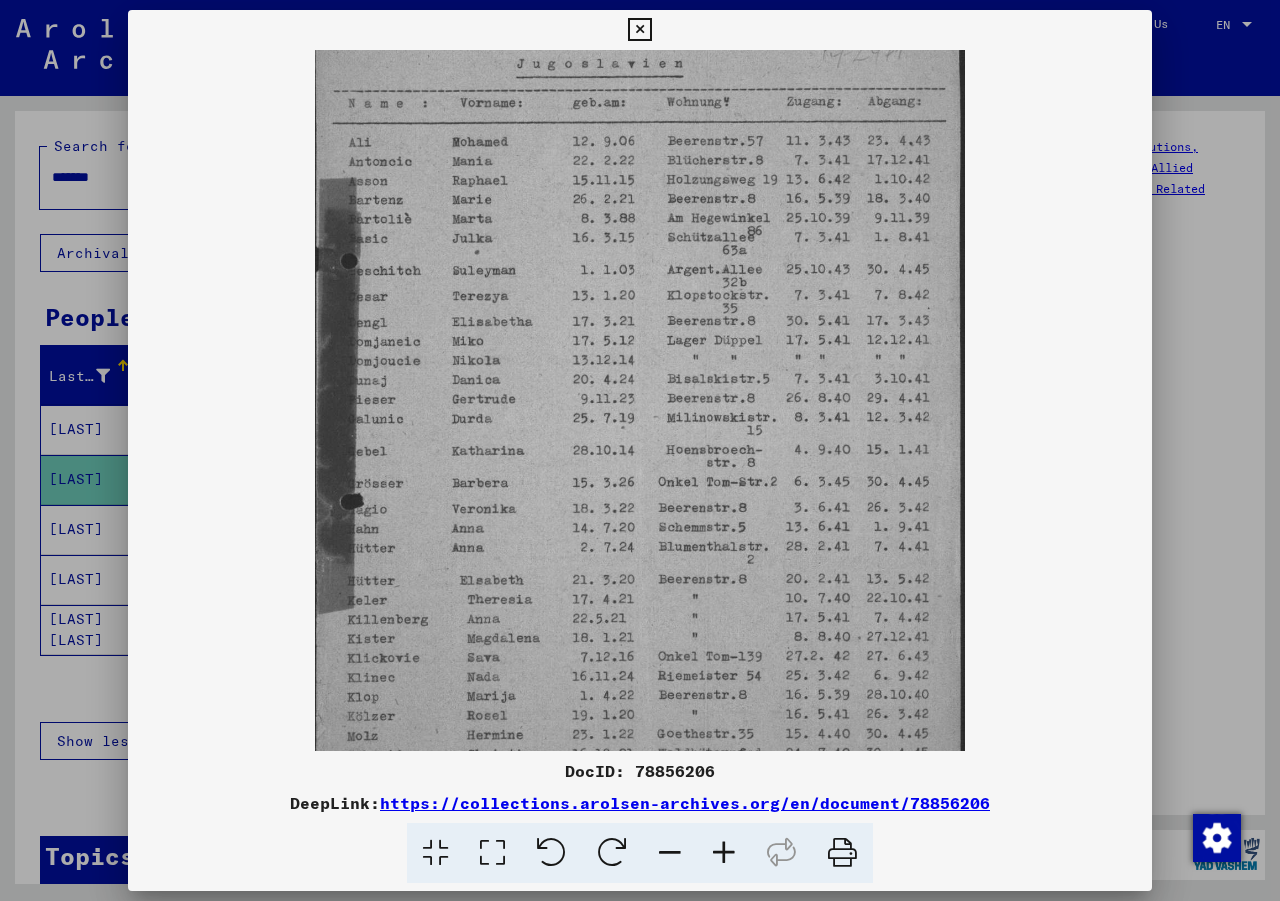 drag, startPoint x: 521, startPoint y: 542, endPoint x: 533, endPoint y: 421, distance: 121.59358 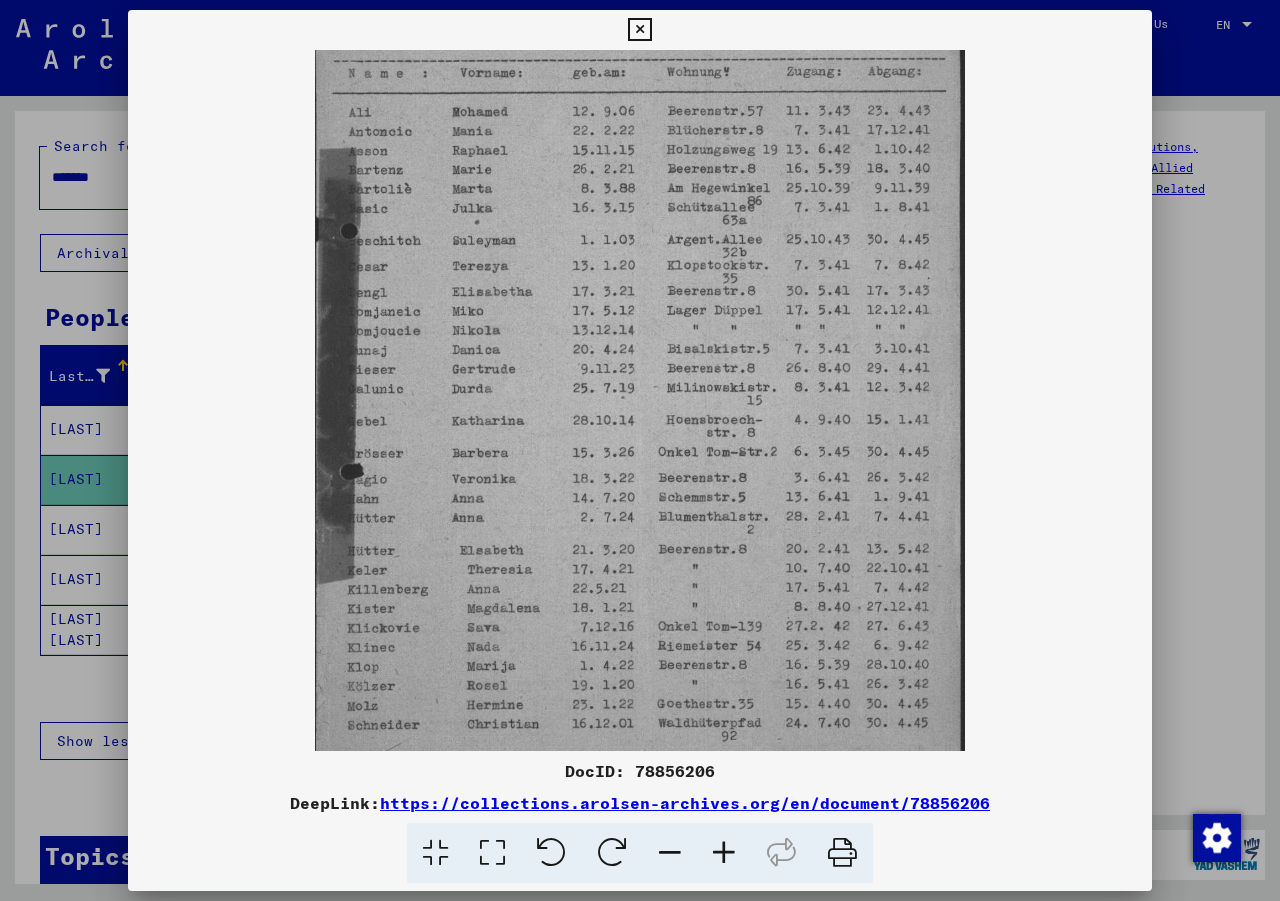 scroll, scrollTop: 200, scrollLeft: 0, axis: vertical 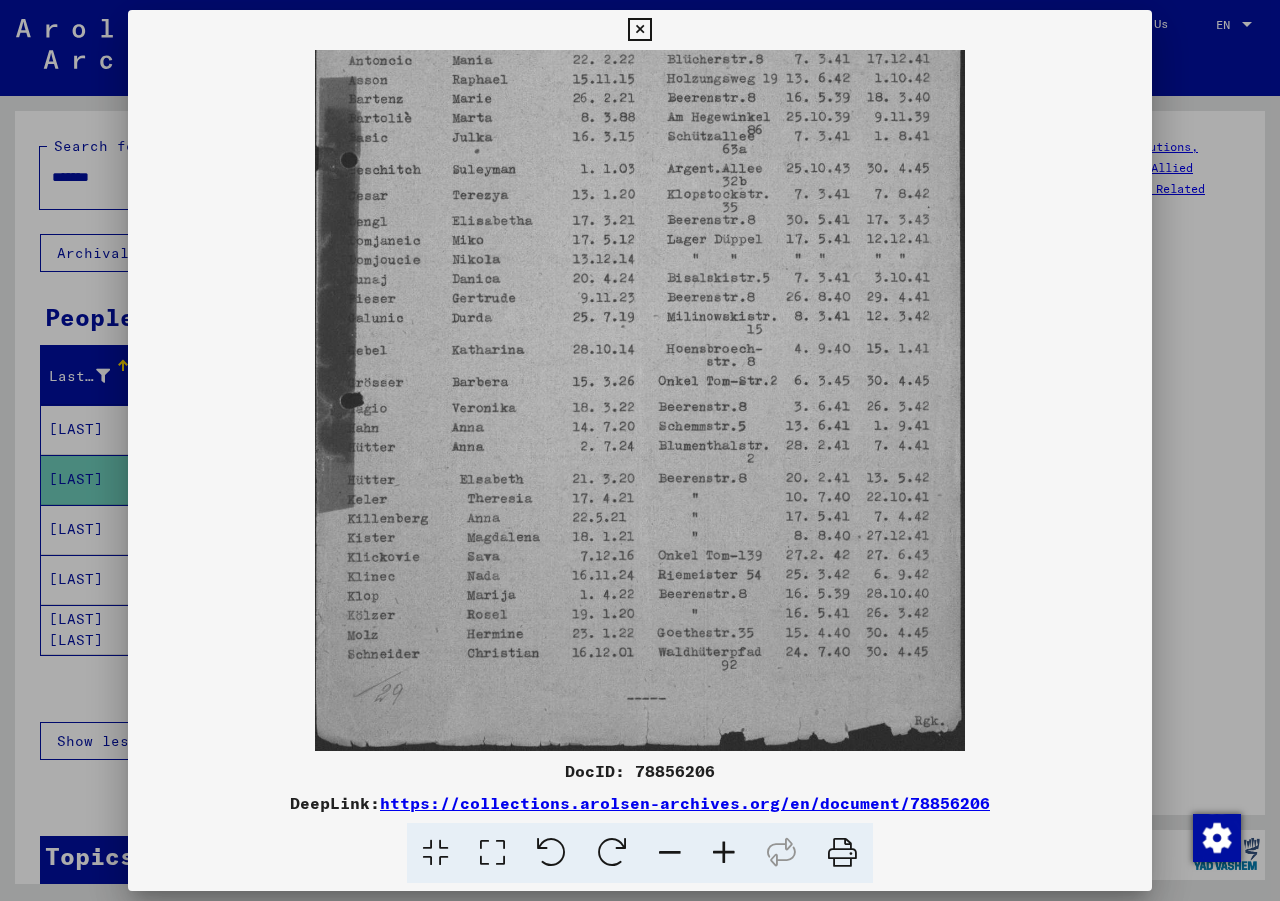 drag, startPoint x: 512, startPoint y: 478, endPoint x: 525, endPoint y: 307, distance: 171.49344 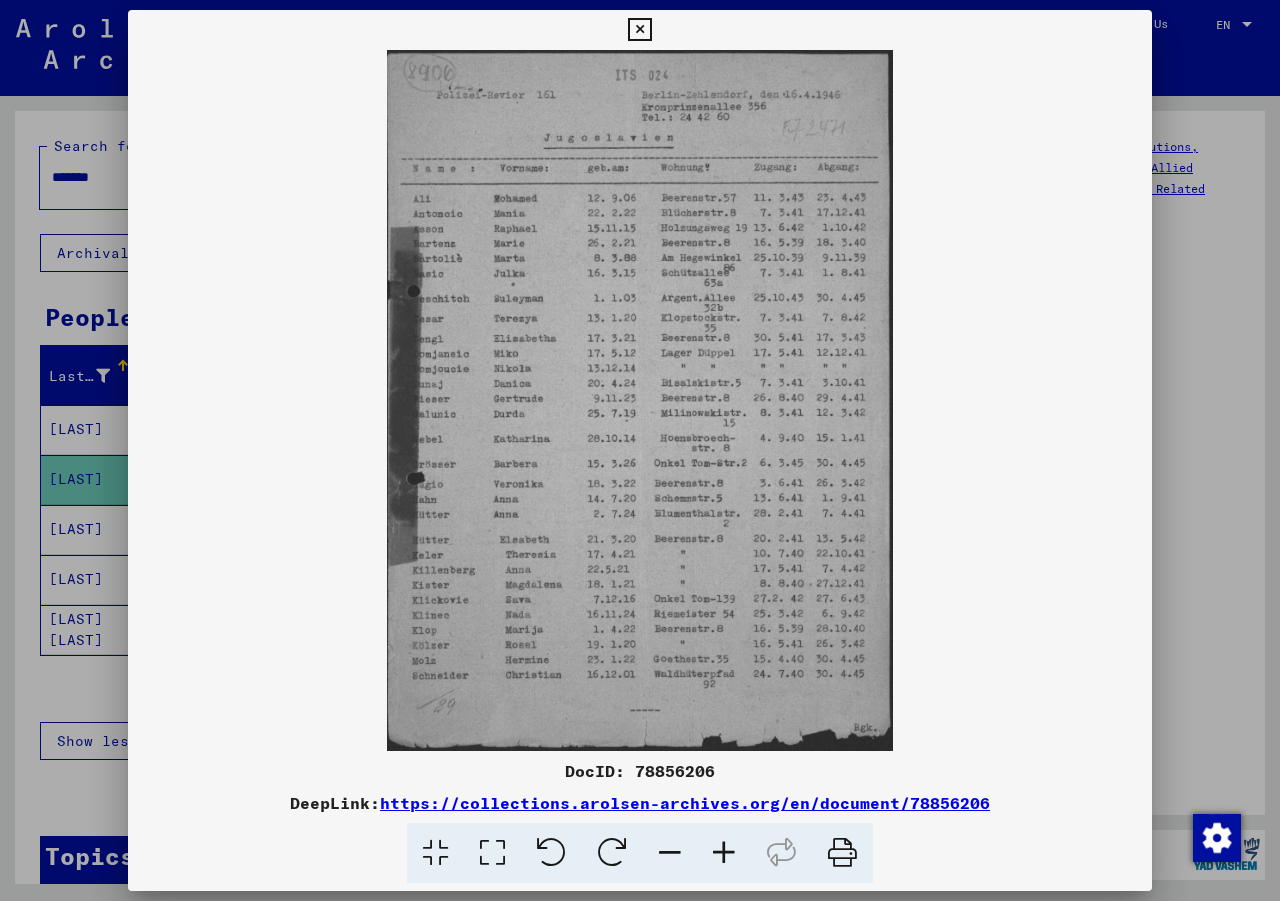 click at bounding box center (724, 853) 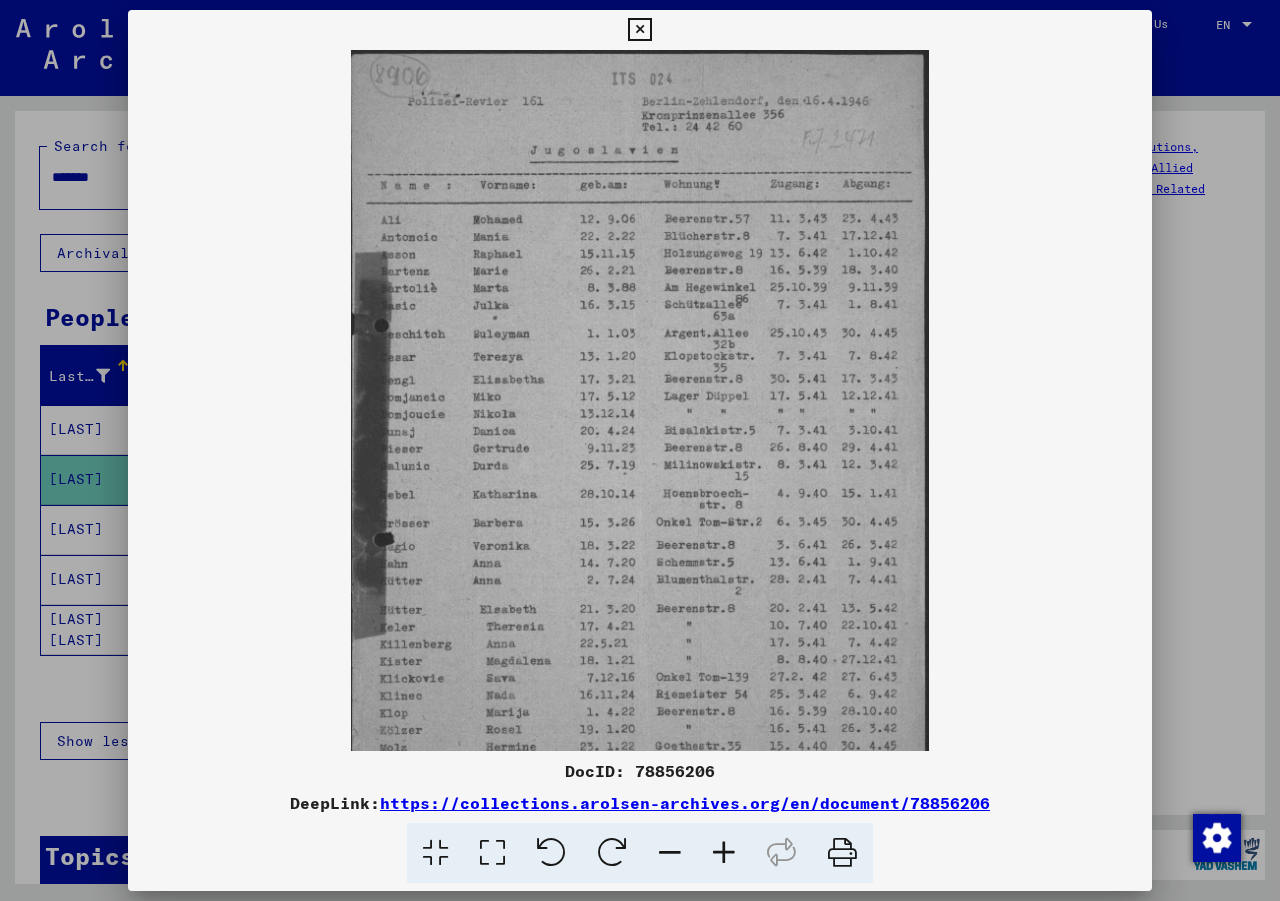 click at bounding box center (724, 853) 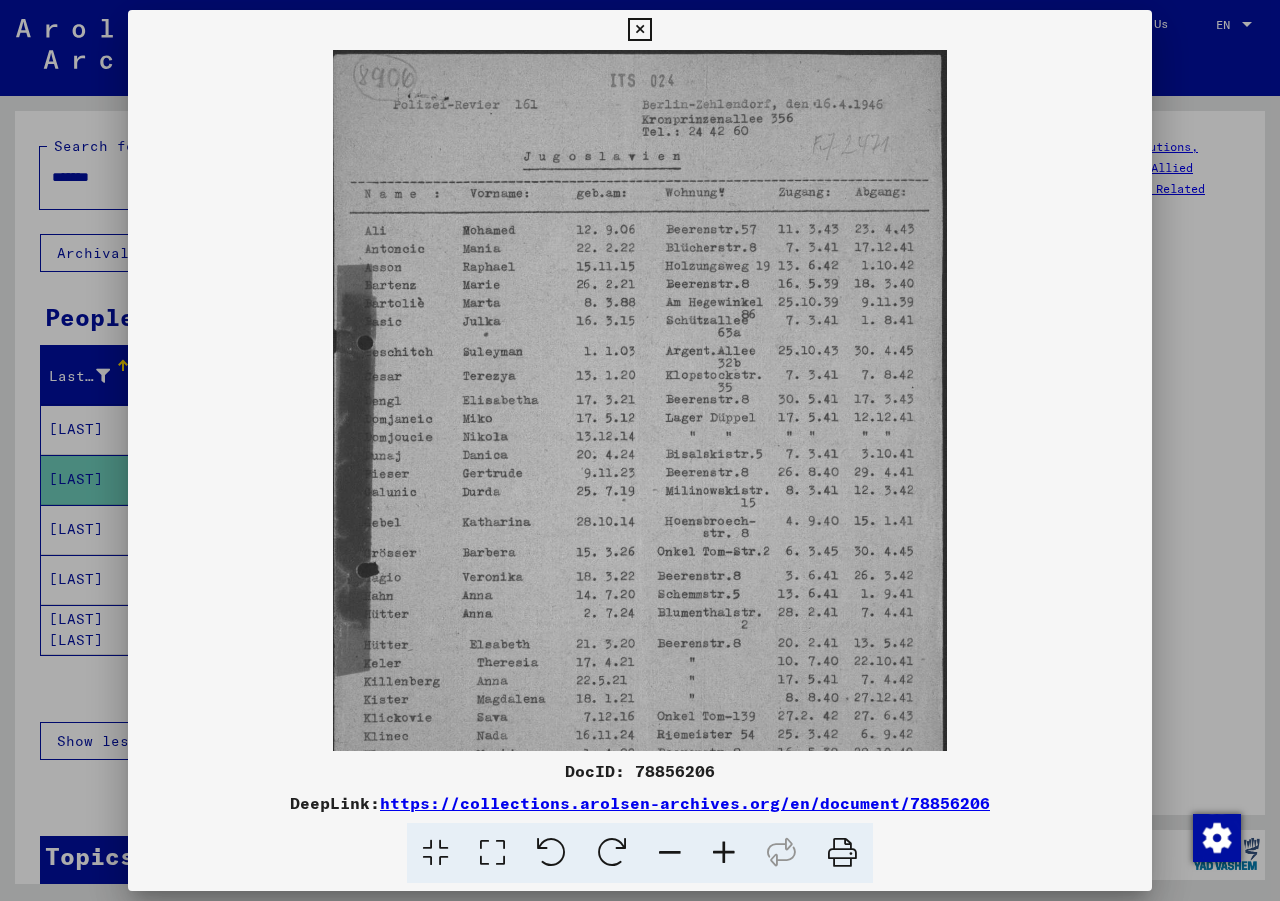 click at bounding box center (724, 853) 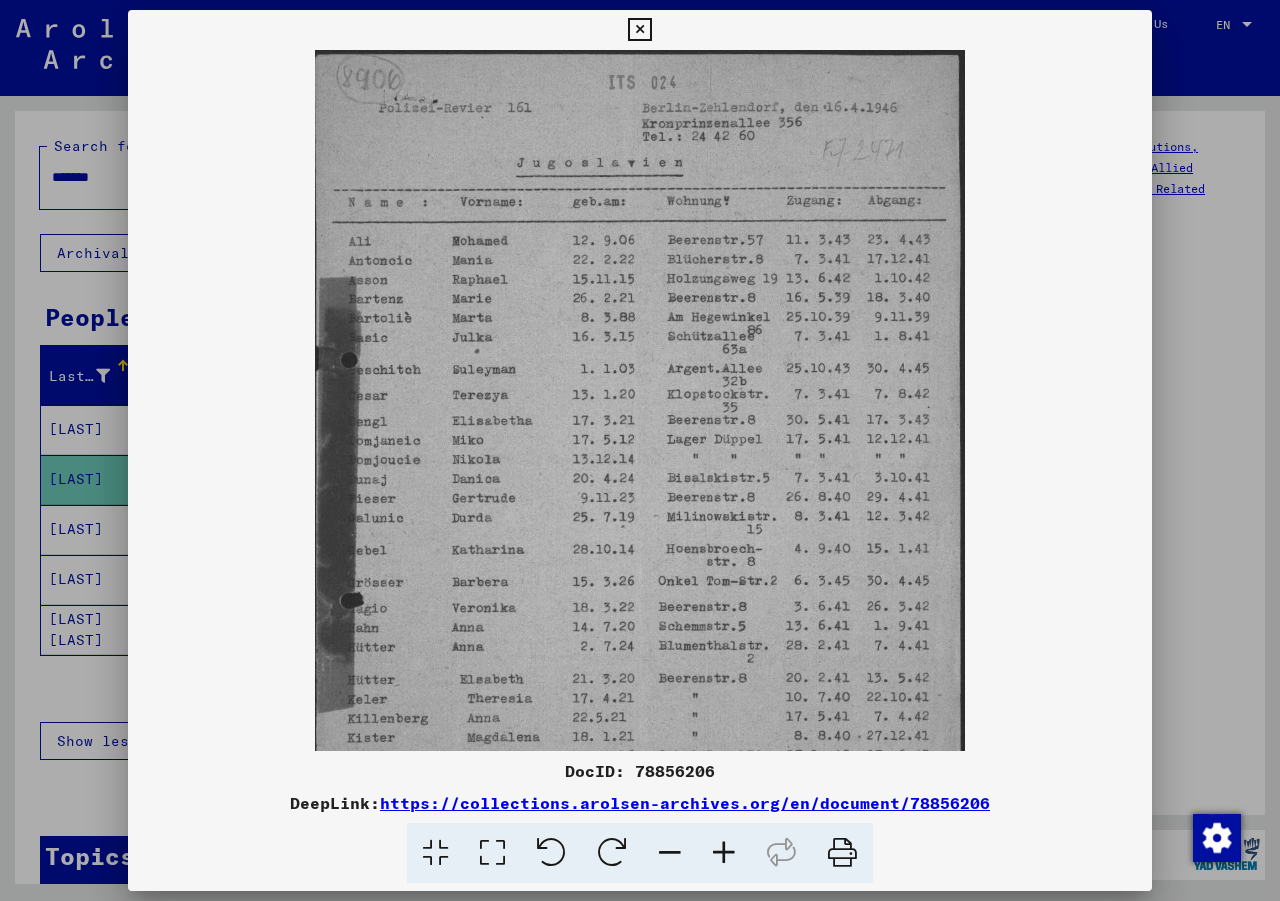 click at bounding box center [724, 853] 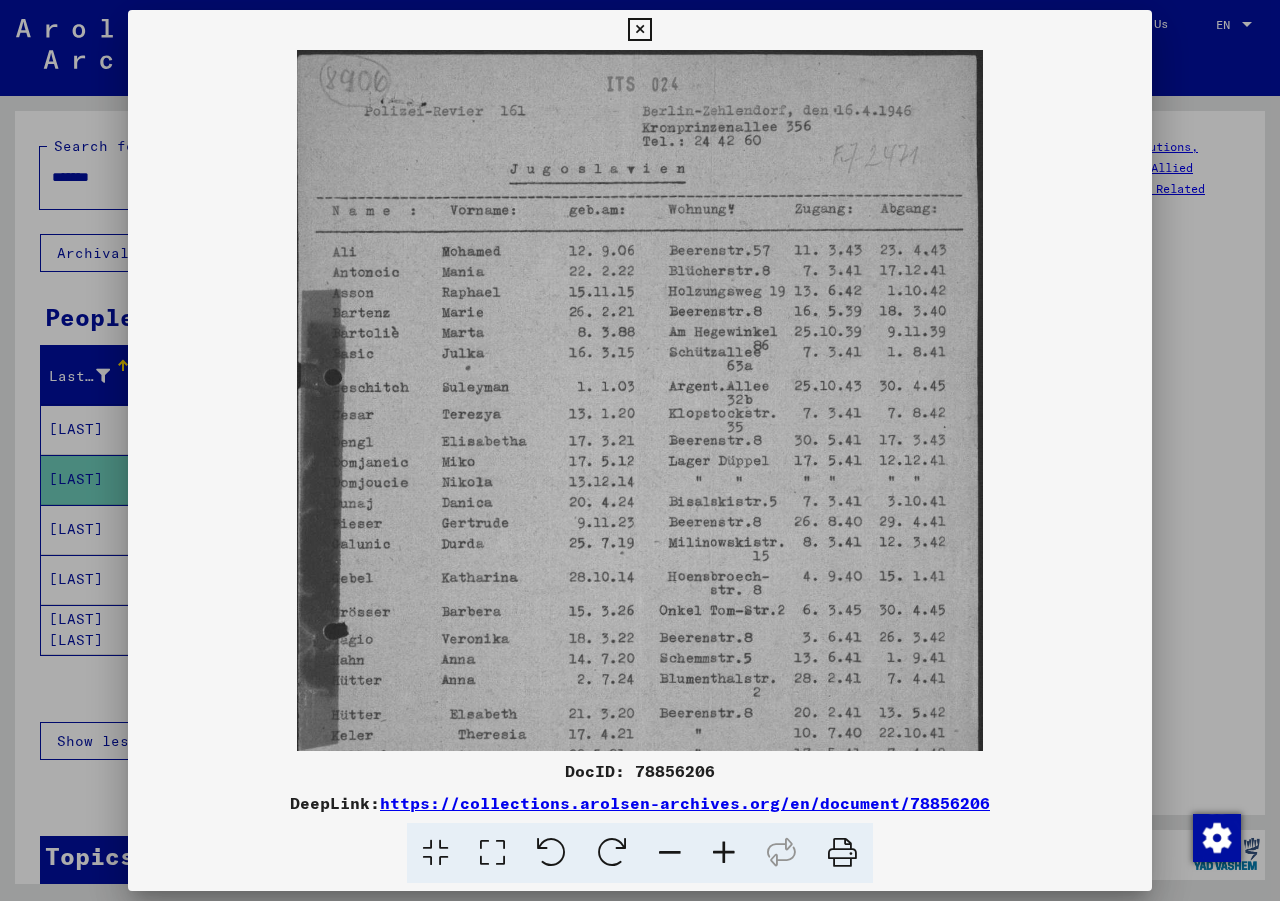 click at bounding box center (724, 853) 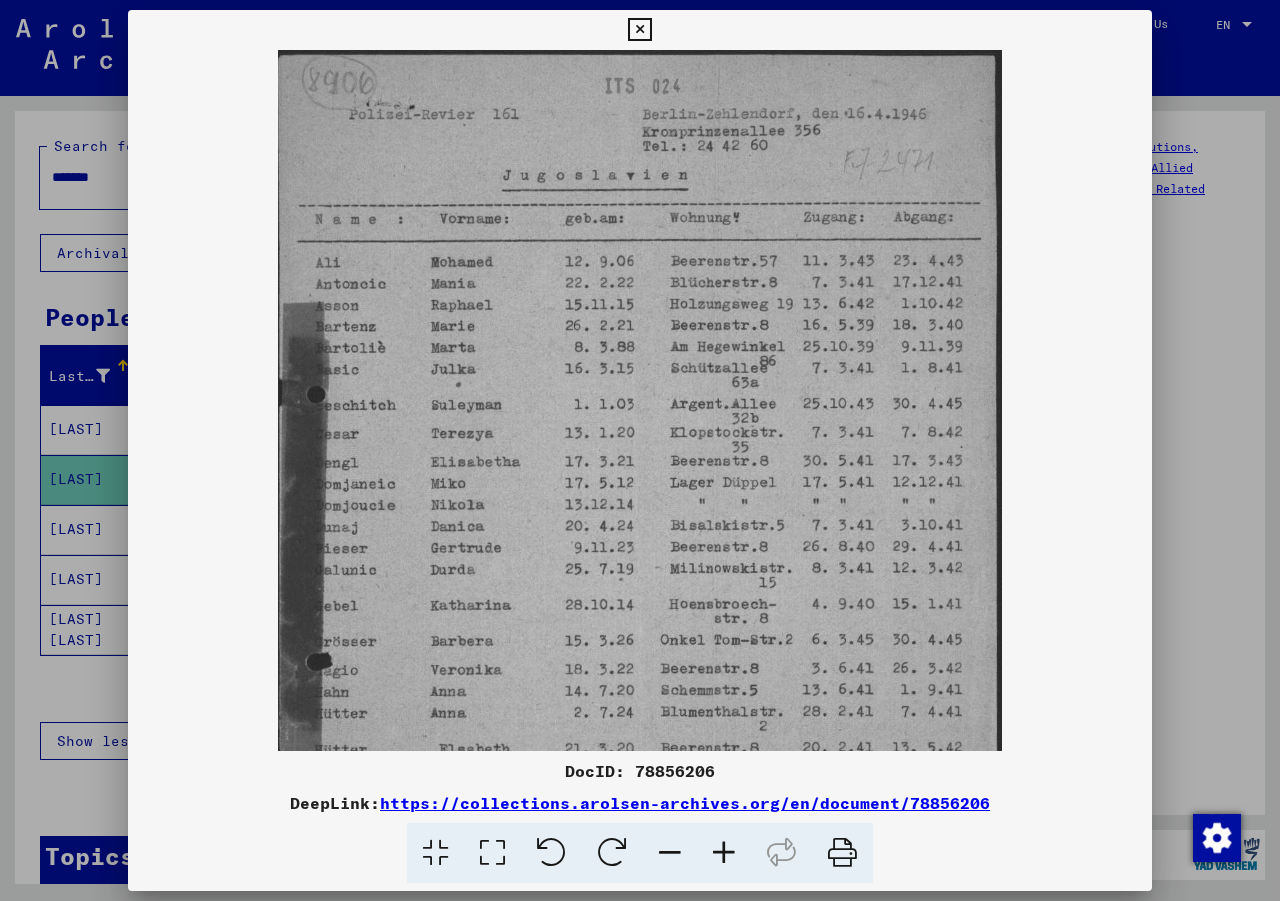 click at bounding box center [724, 853] 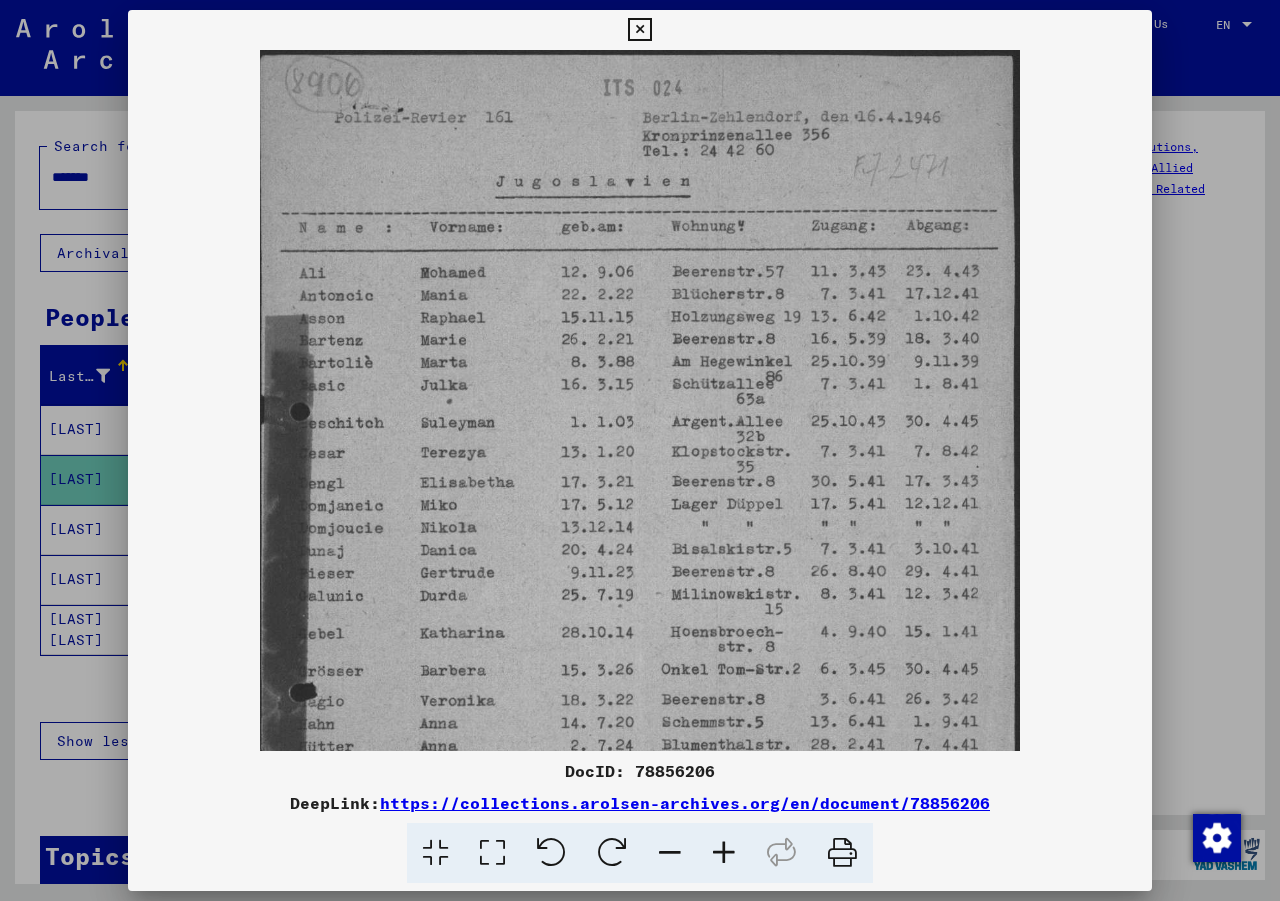click at bounding box center [724, 853] 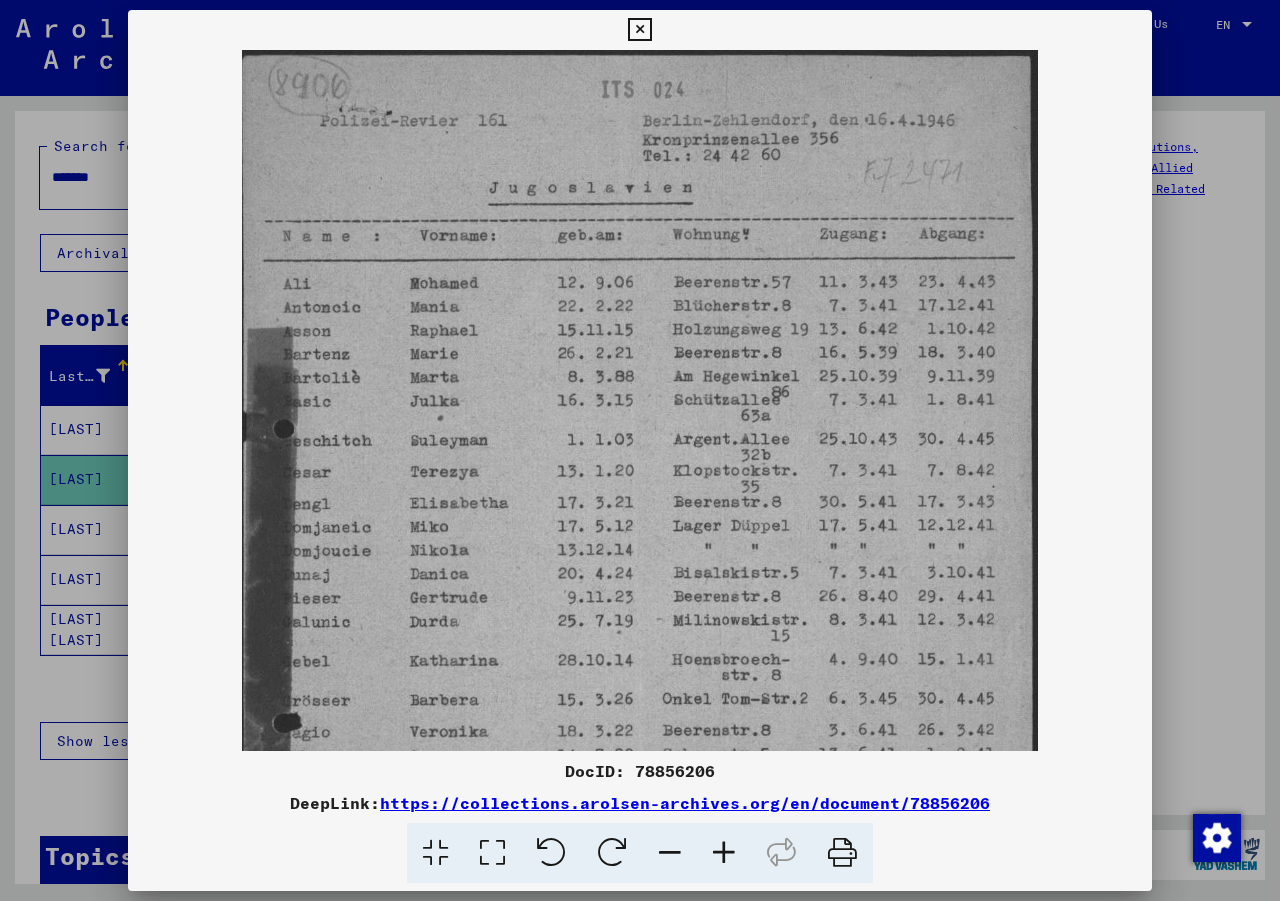 click at bounding box center (724, 853) 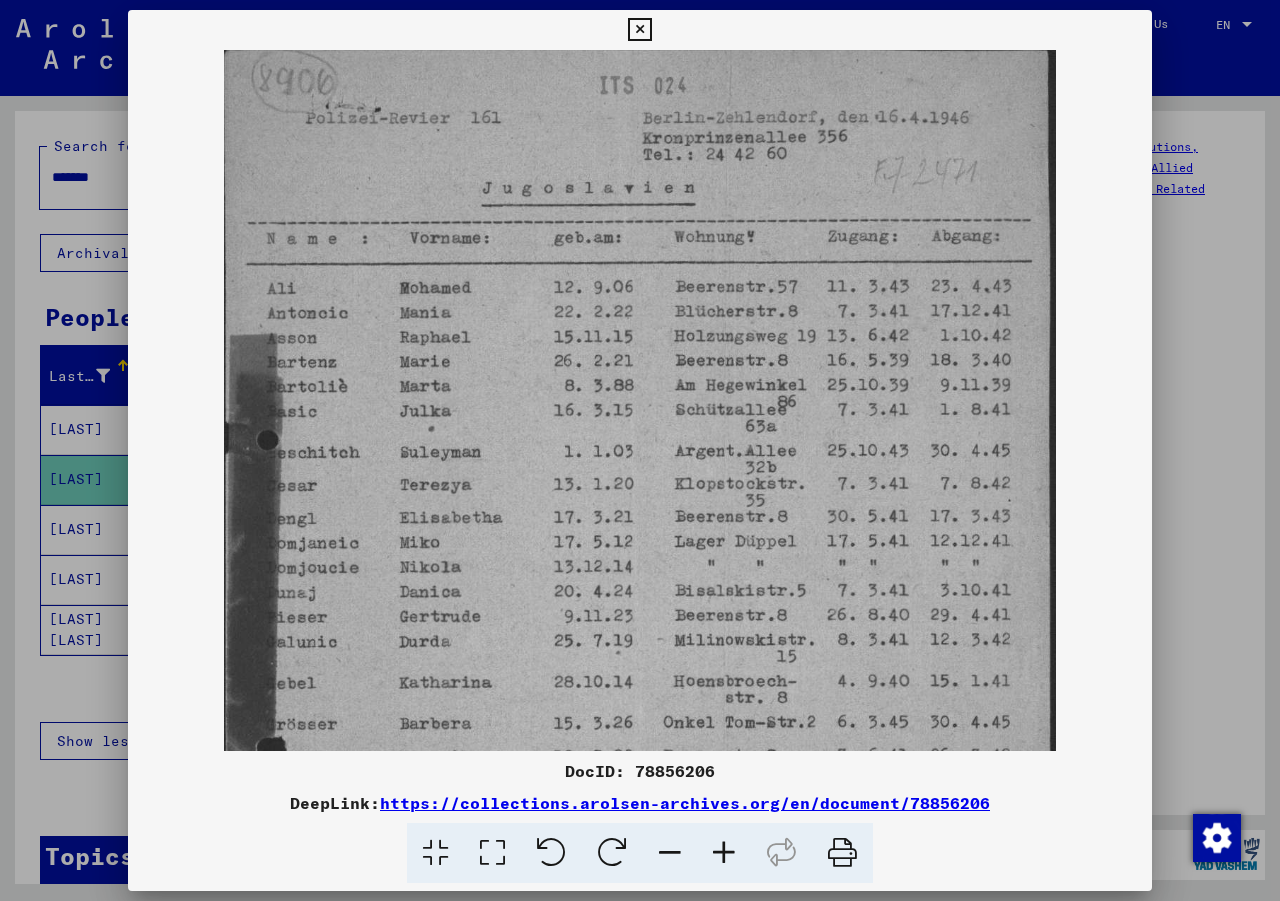 drag, startPoint x: 351, startPoint y: 508, endPoint x: 351, endPoint y: 486, distance: 22 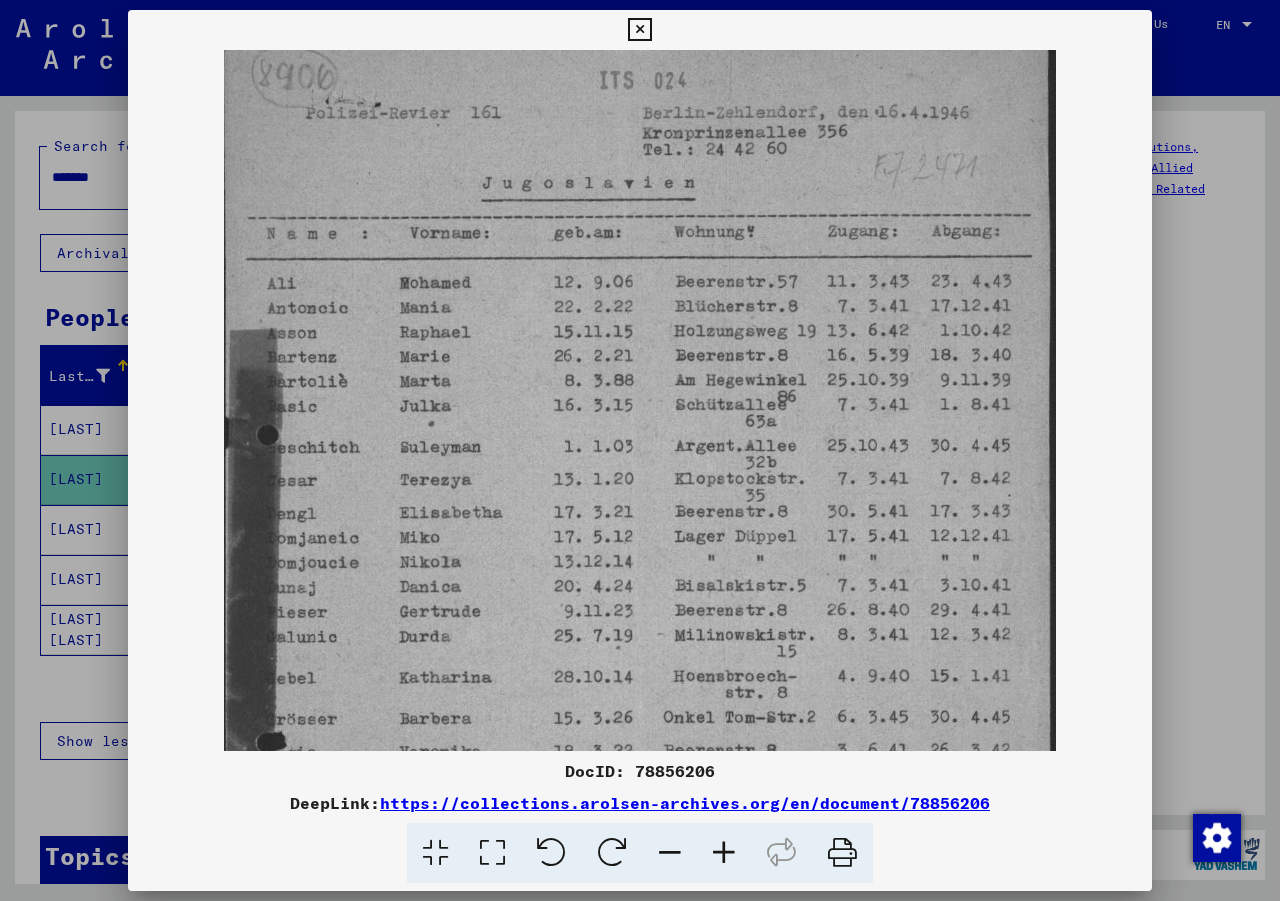 scroll, scrollTop: 8, scrollLeft: 0, axis: vertical 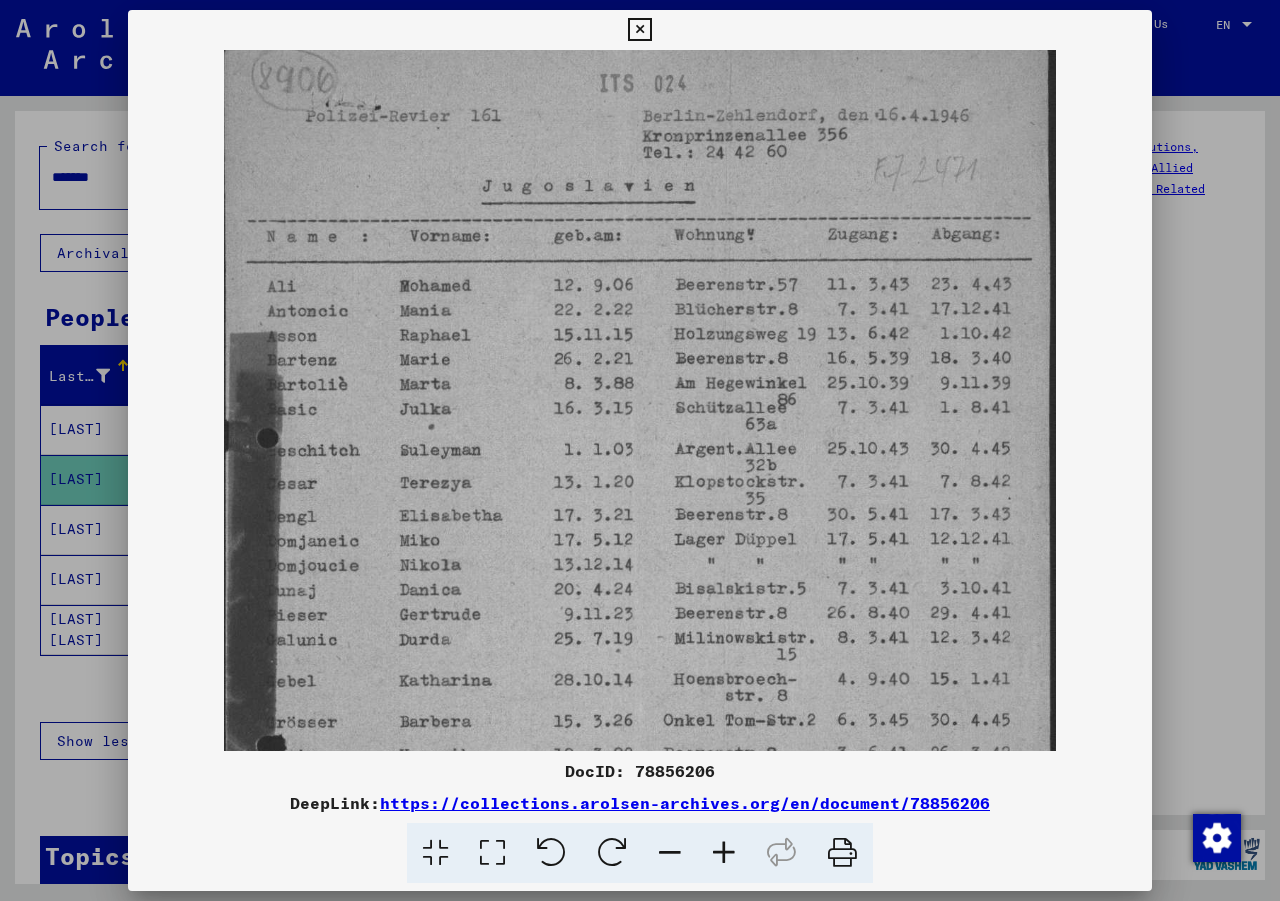 drag, startPoint x: 670, startPoint y: 238, endPoint x: 745, endPoint y: 243, distance: 75.16648 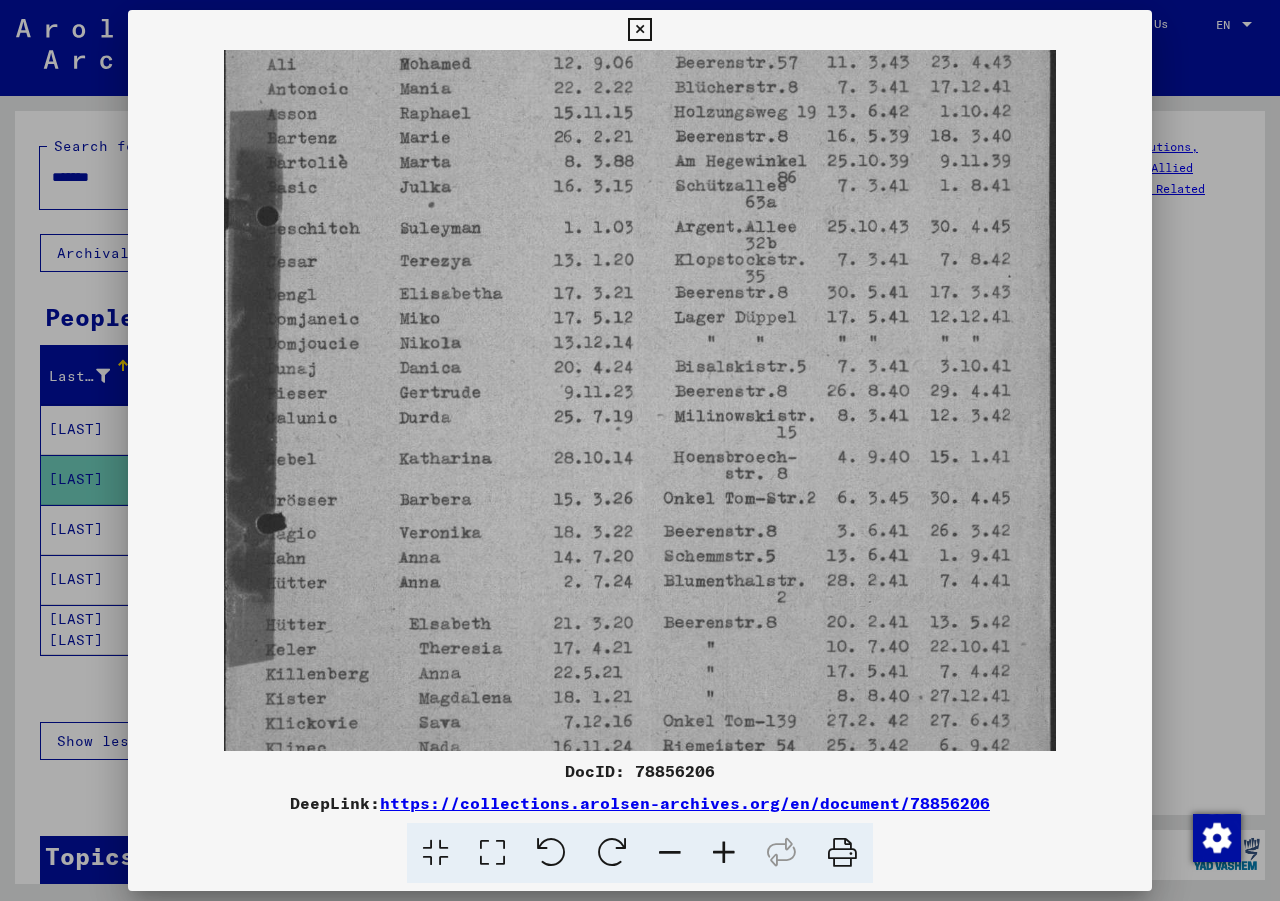 drag, startPoint x: 318, startPoint y: 364, endPoint x: 525, endPoint y: 142, distance: 303.53418 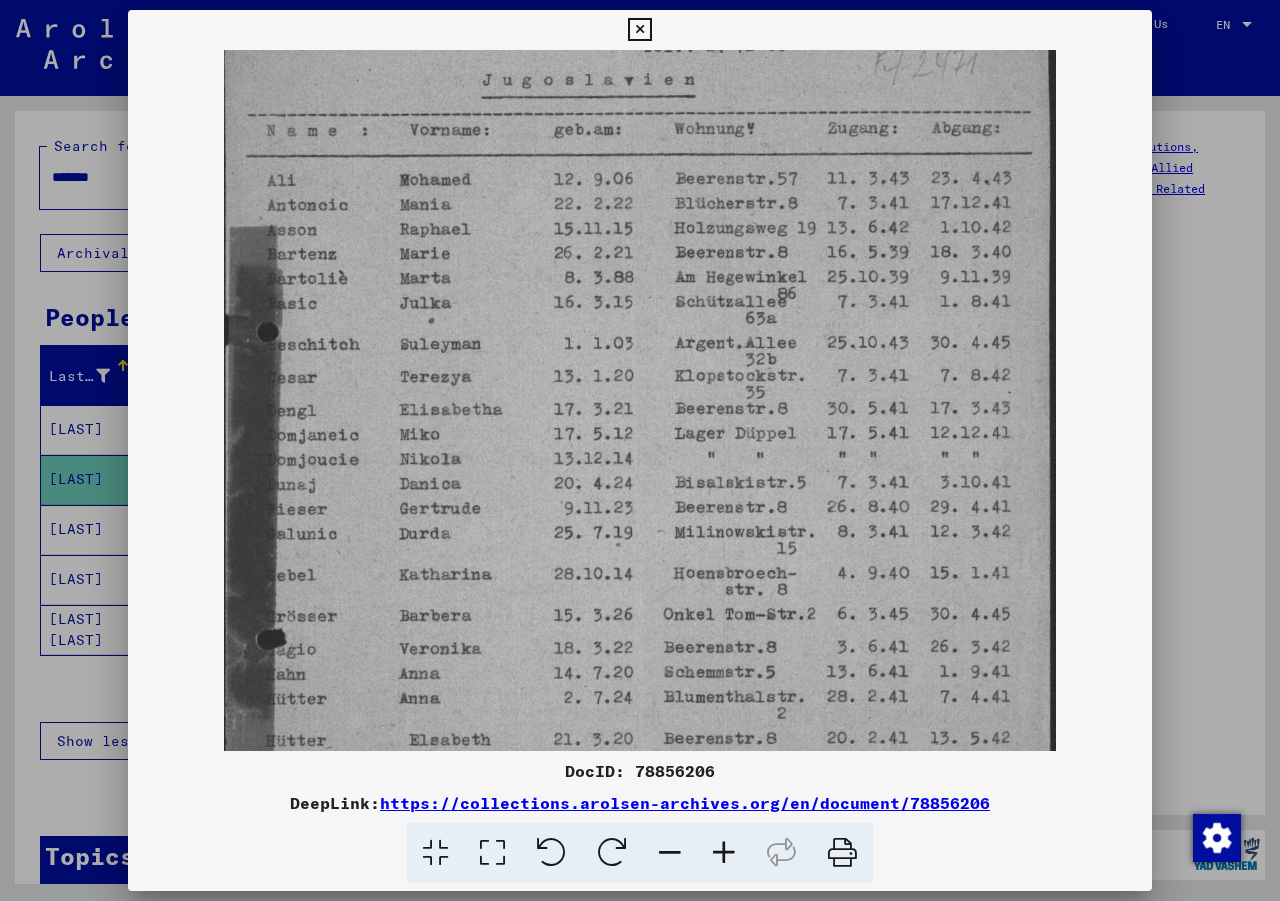 drag, startPoint x: 563, startPoint y: 404, endPoint x: 643, endPoint y: 543, distance: 160.37769 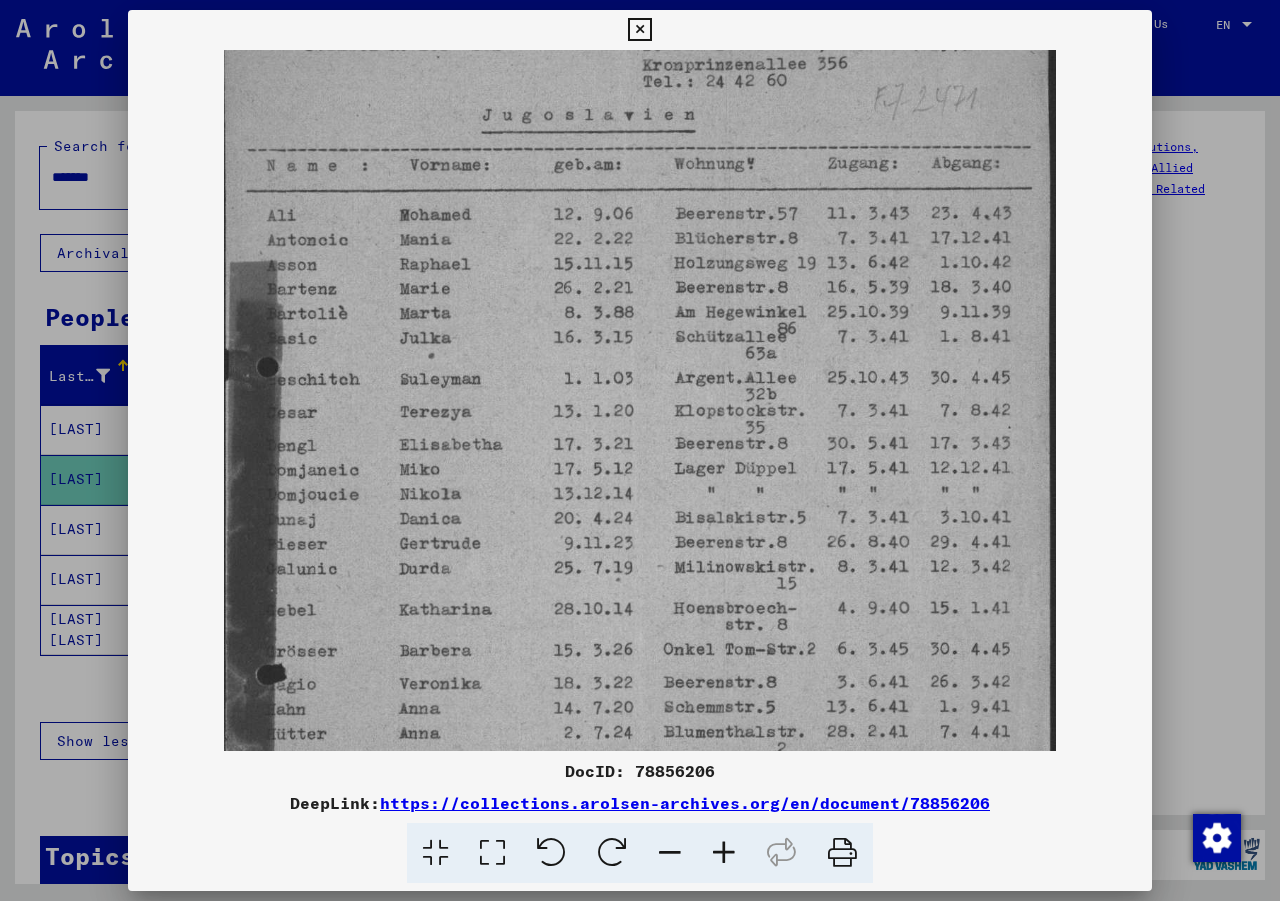 scroll, scrollTop: 79, scrollLeft: 0, axis: vertical 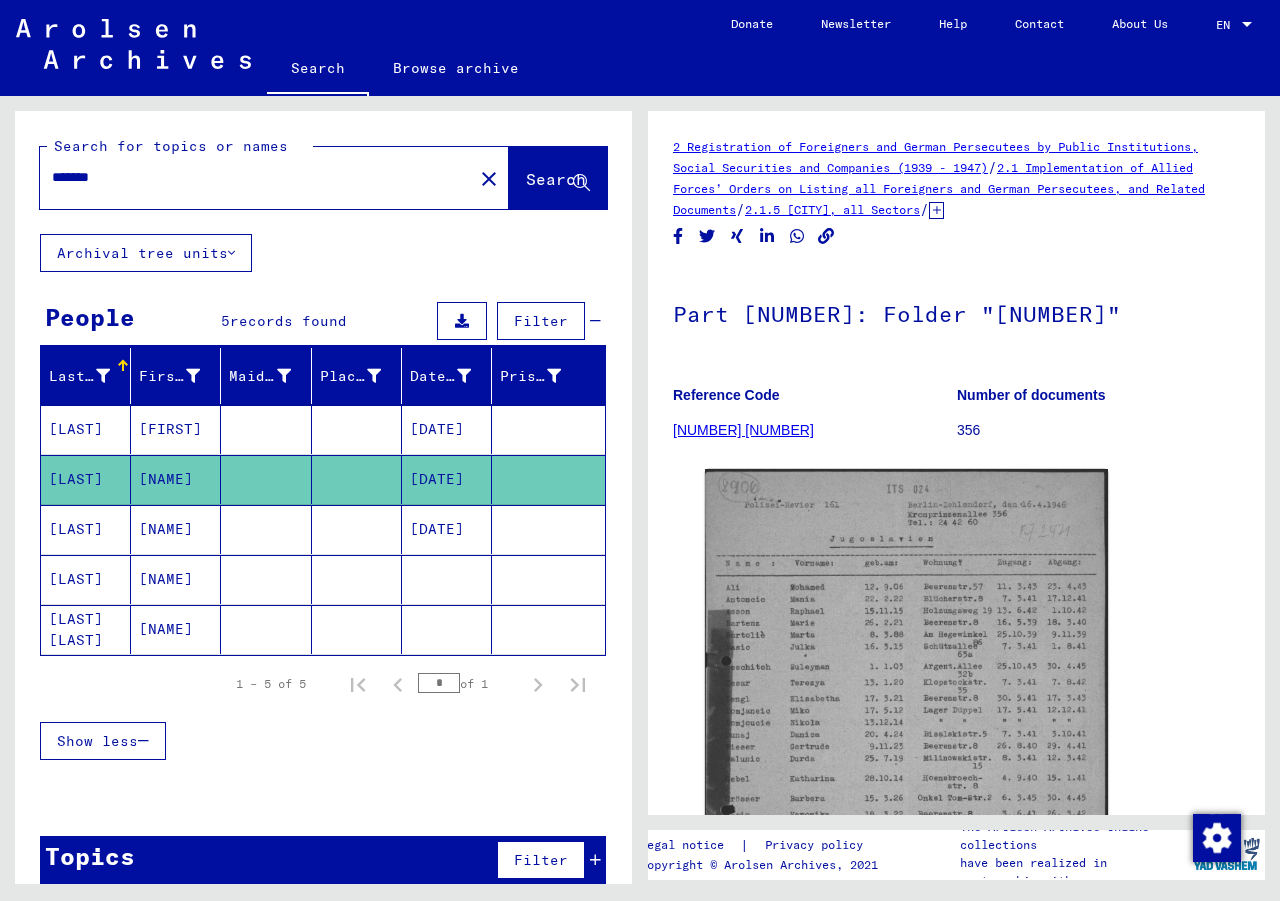 click on "[LAST]" at bounding box center (86, 579) 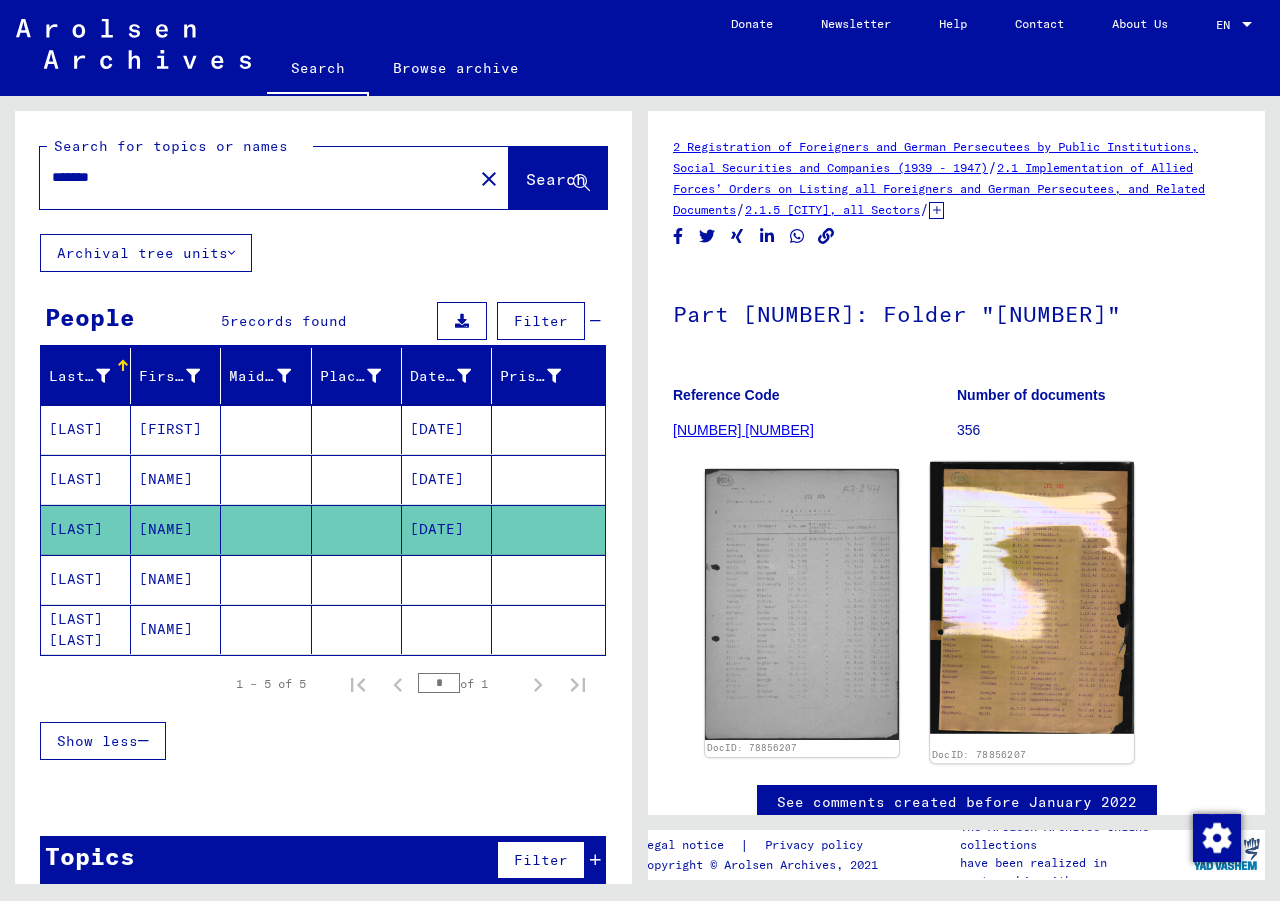 scroll, scrollTop: 0, scrollLeft: 0, axis: both 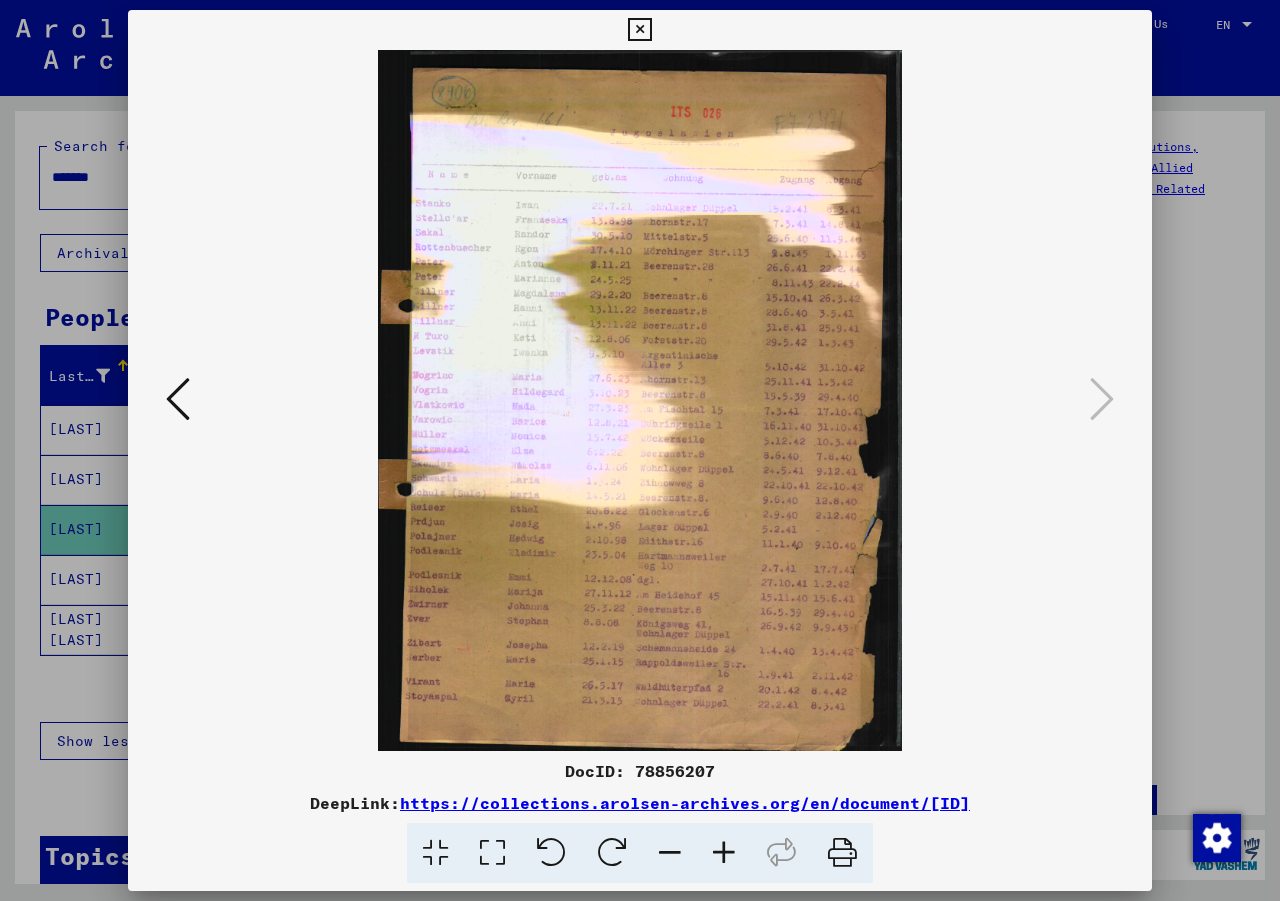 click at bounding box center [724, 853] 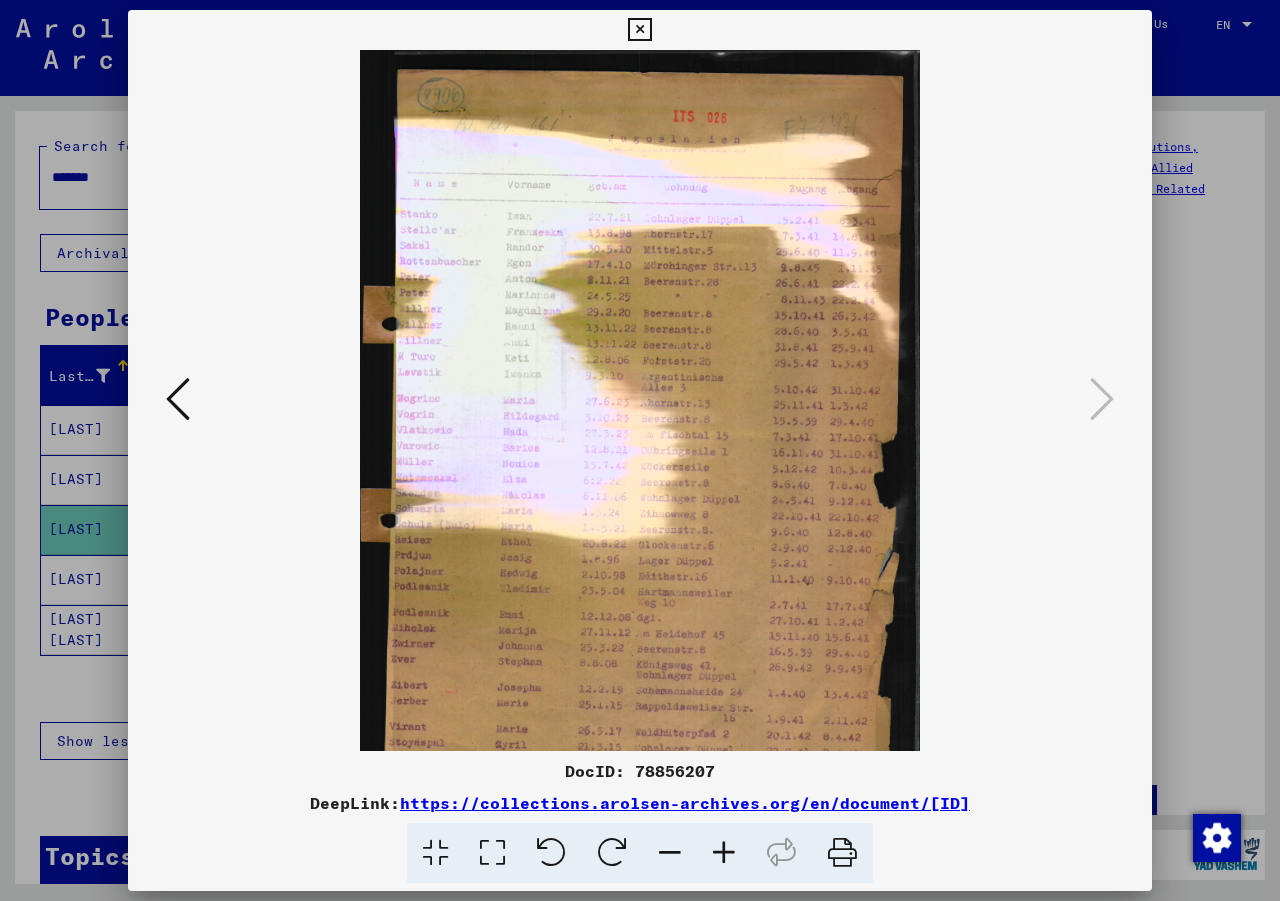 click at bounding box center (724, 853) 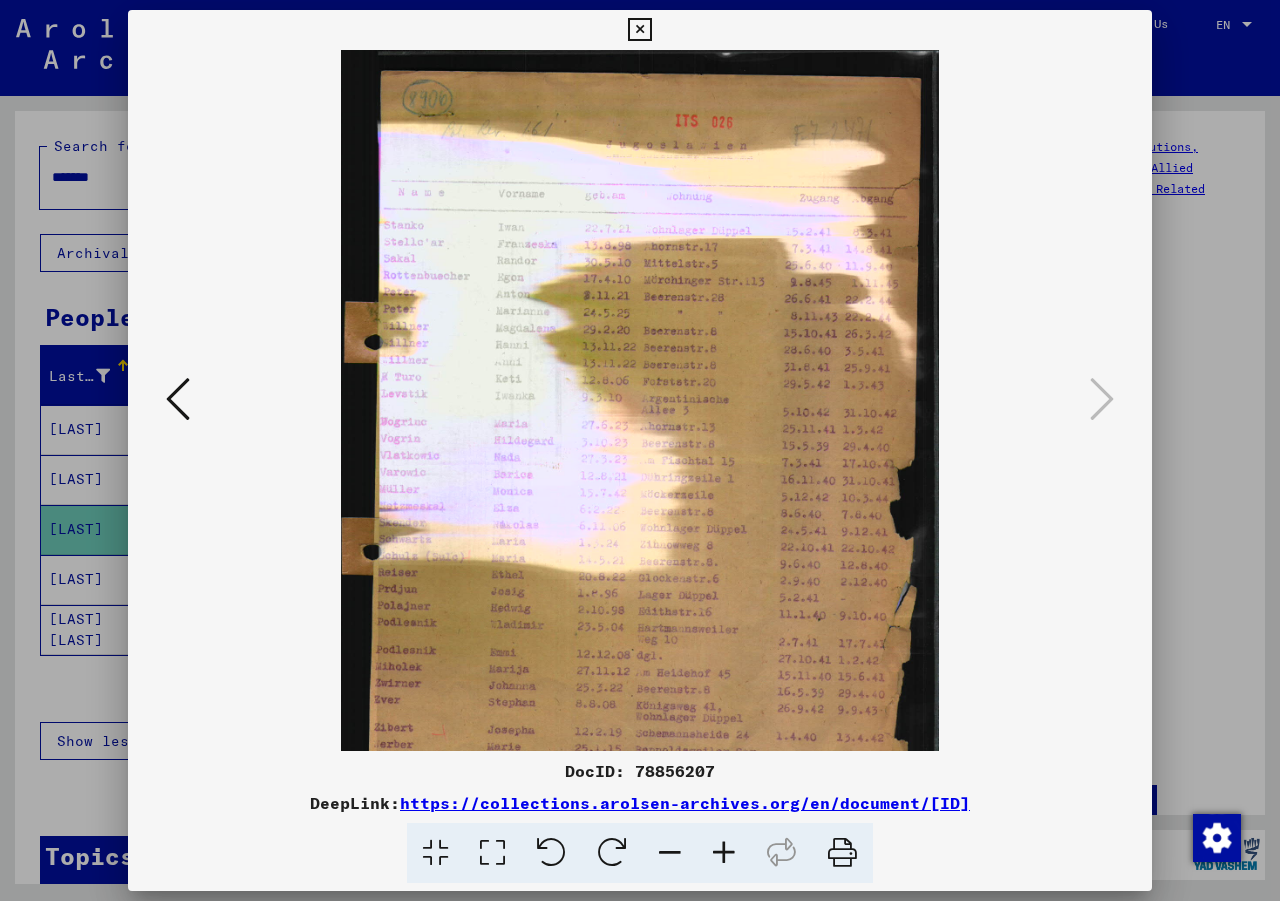click at bounding box center (724, 853) 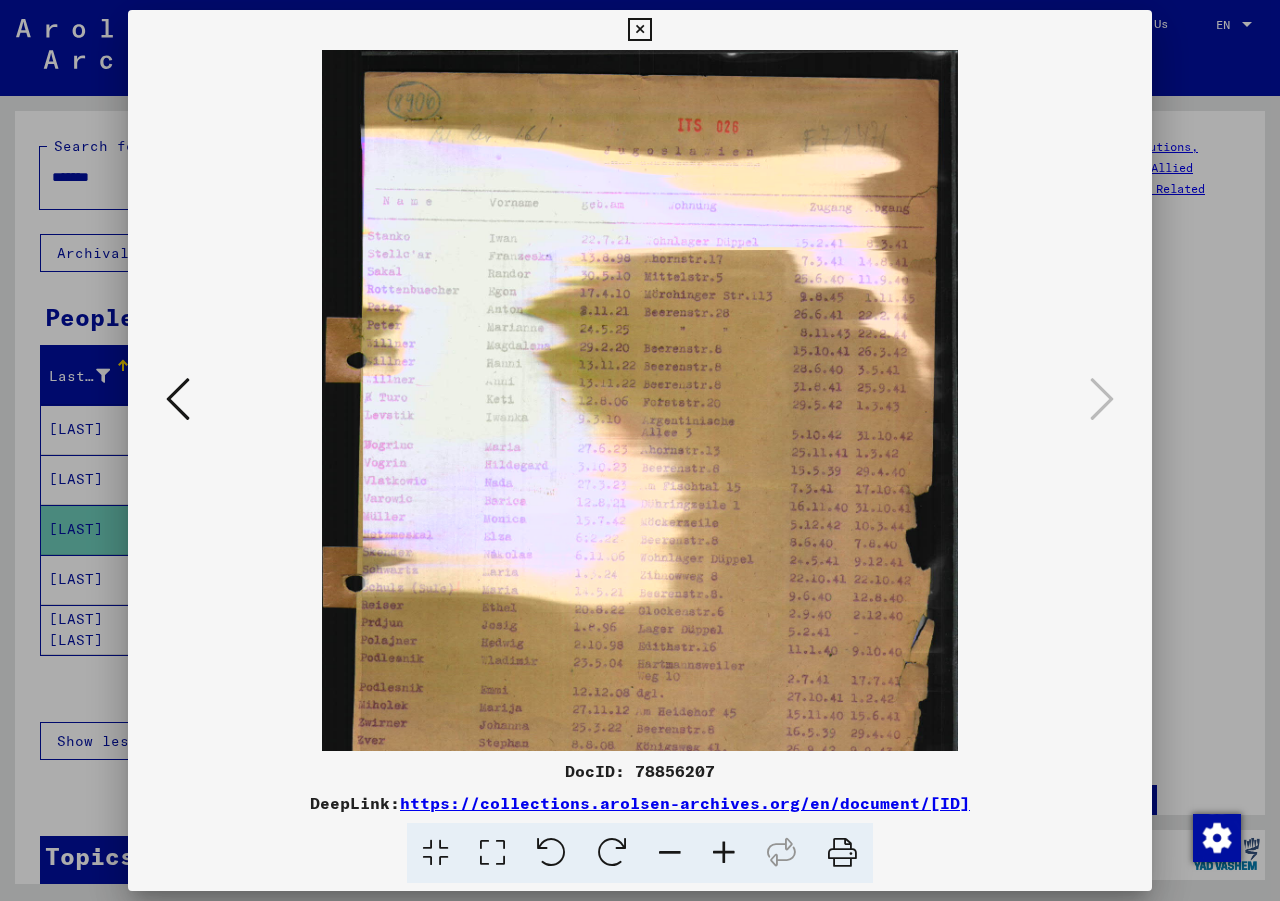 click at bounding box center (724, 853) 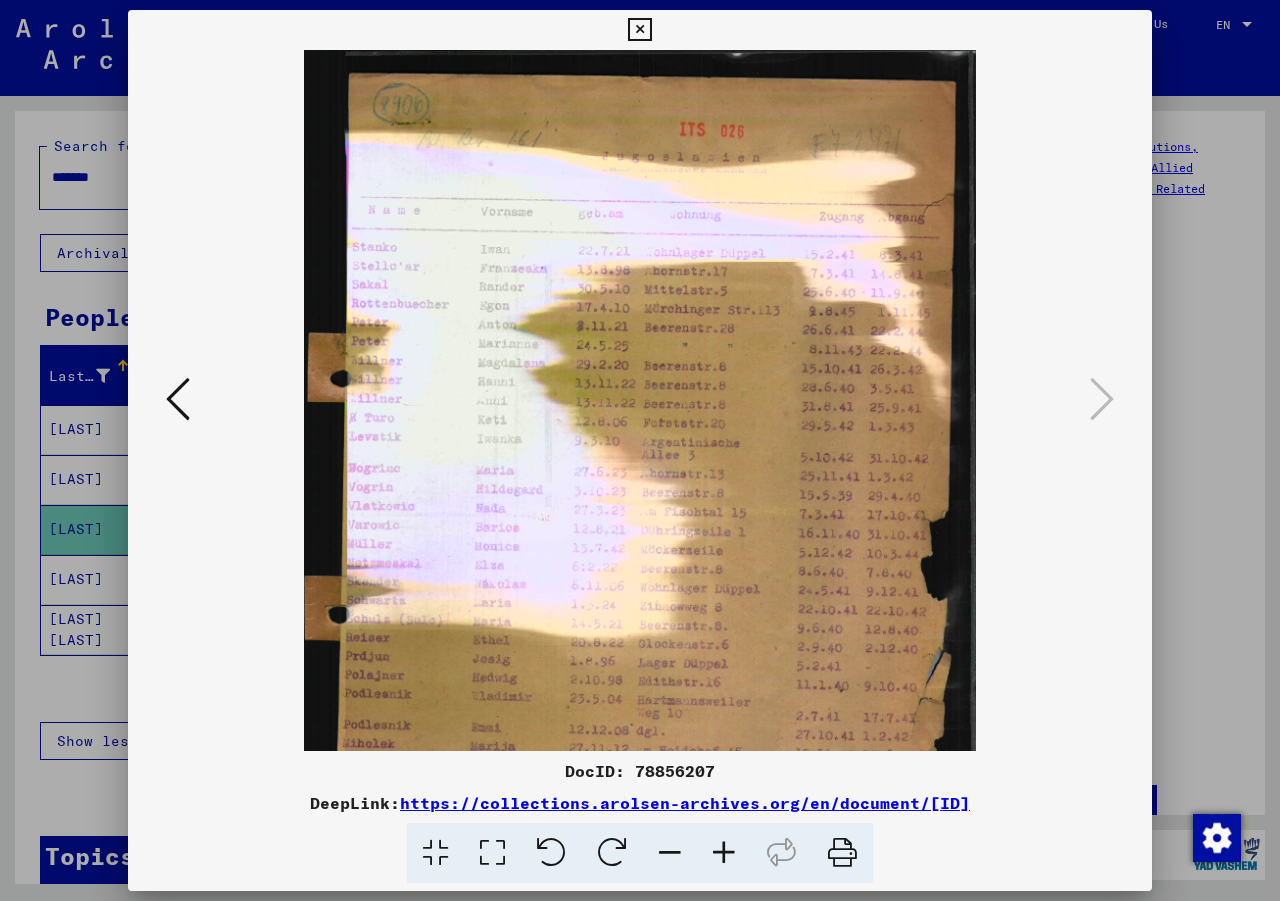 click at bounding box center (724, 853) 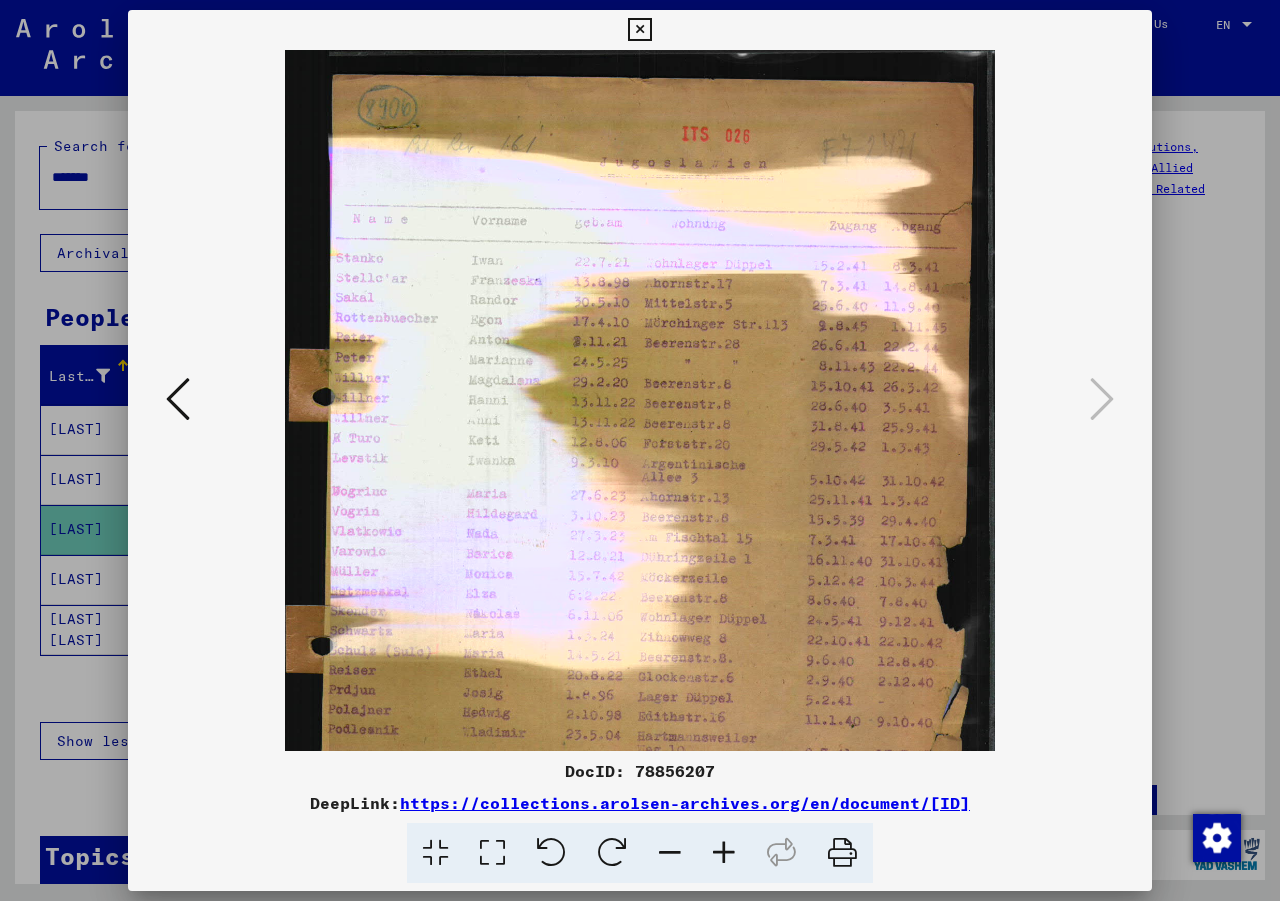 scroll, scrollTop: 1, scrollLeft: 0, axis: vertical 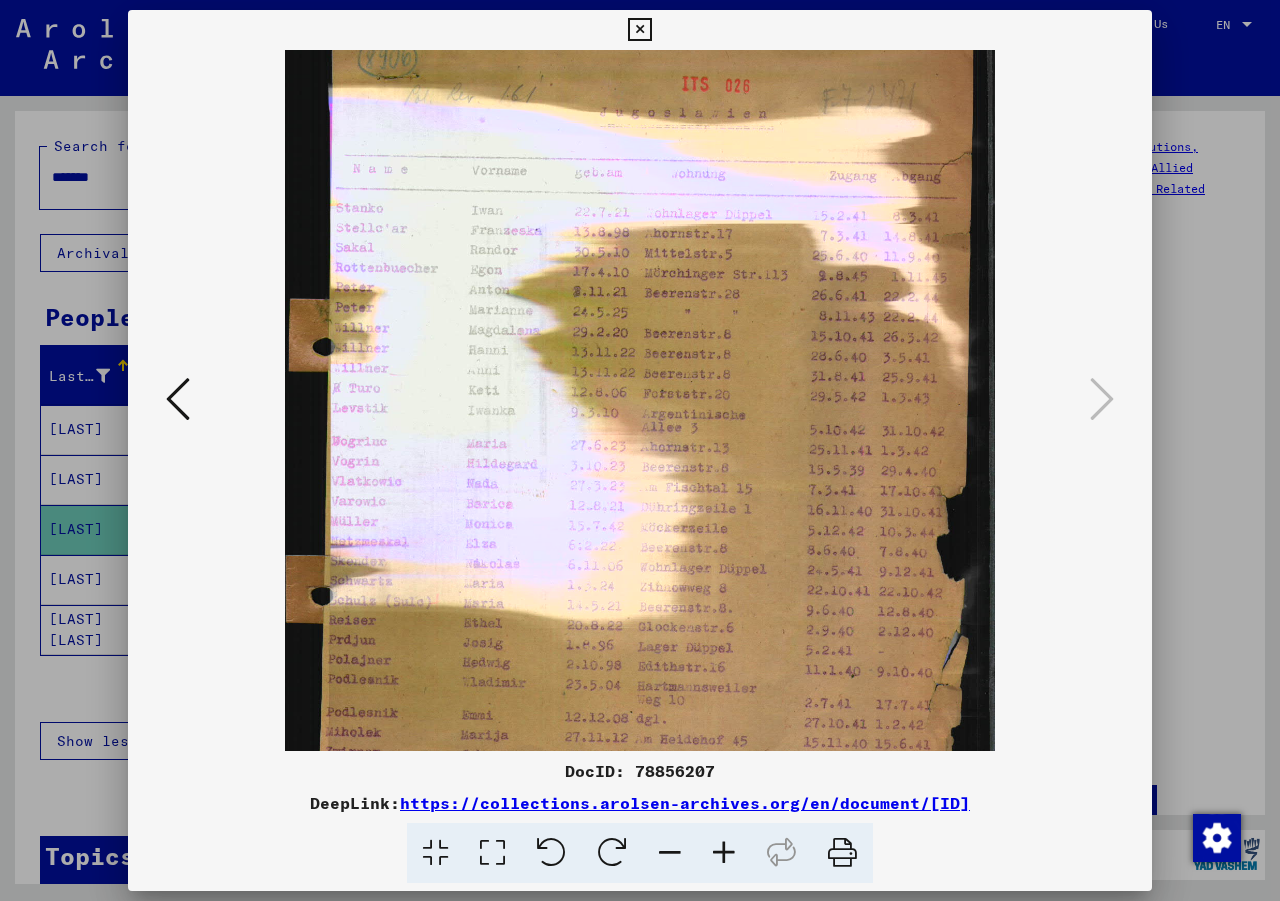 drag, startPoint x: 644, startPoint y: 680, endPoint x: 728, endPoint y: 581, distance: 129.8345 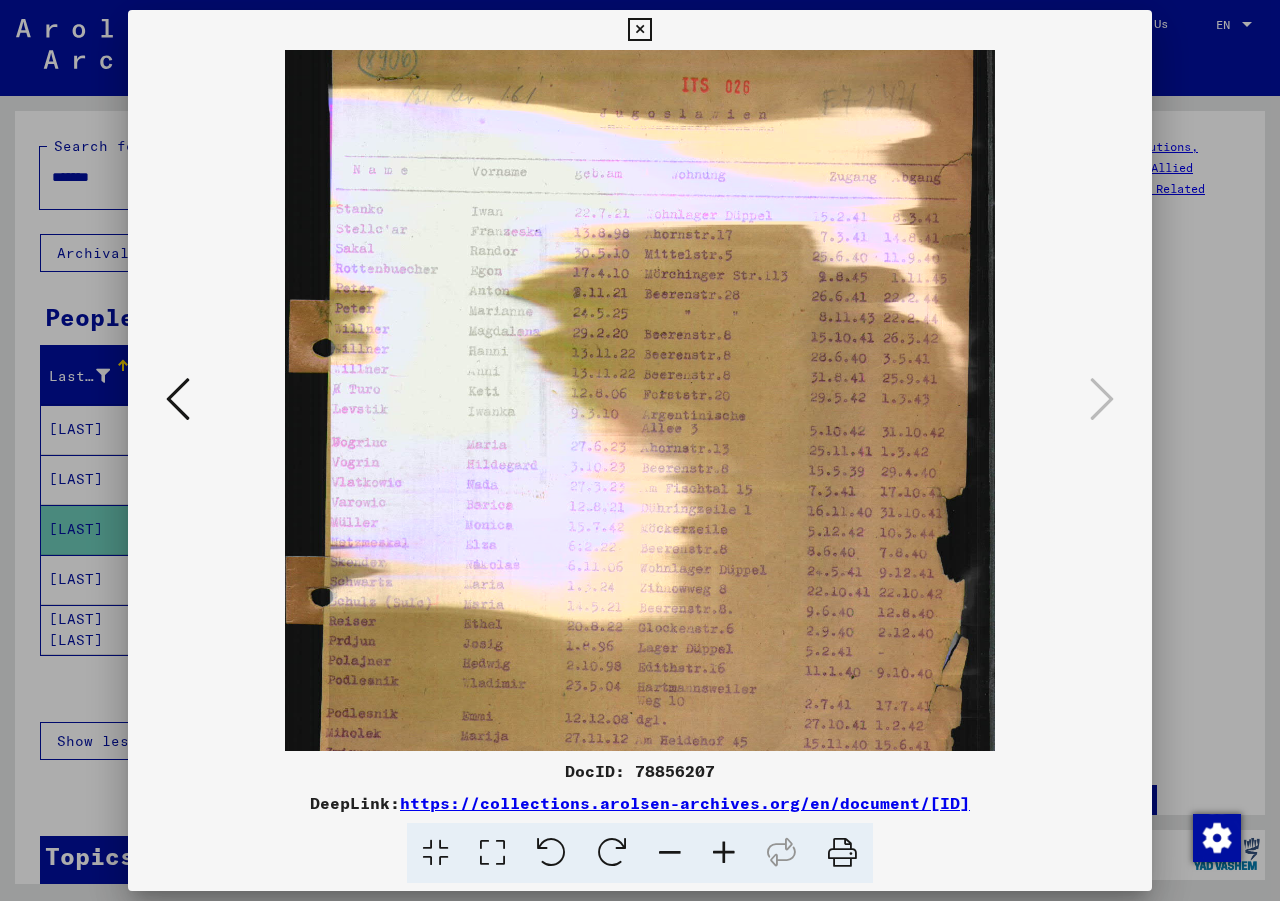 scroll, scrollTop: 0, scrollLeft: 0, axis: both 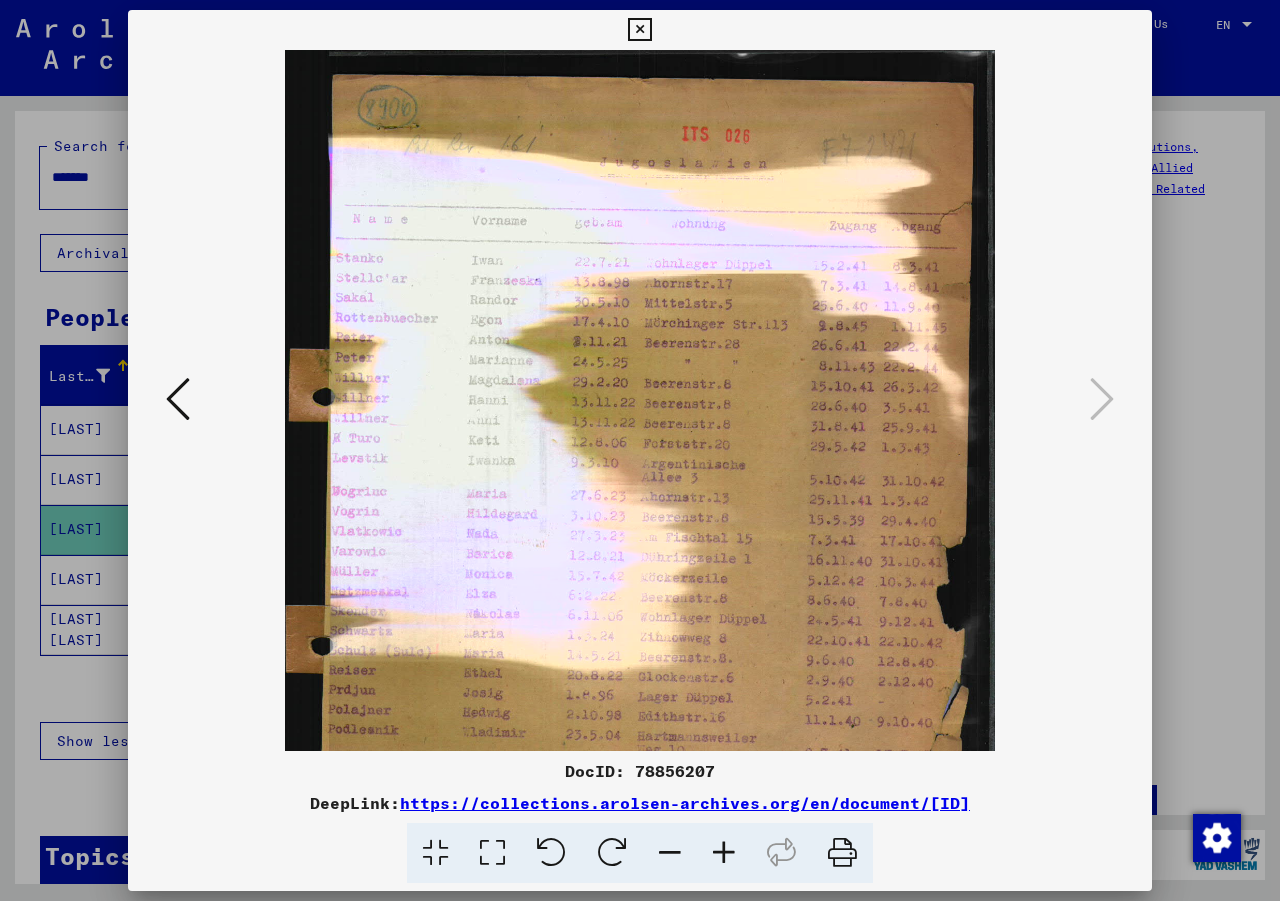 drag, startPoint x: 512, startPoint y: 215, endPoint x: 512, endPoint y: 313, distance: 98 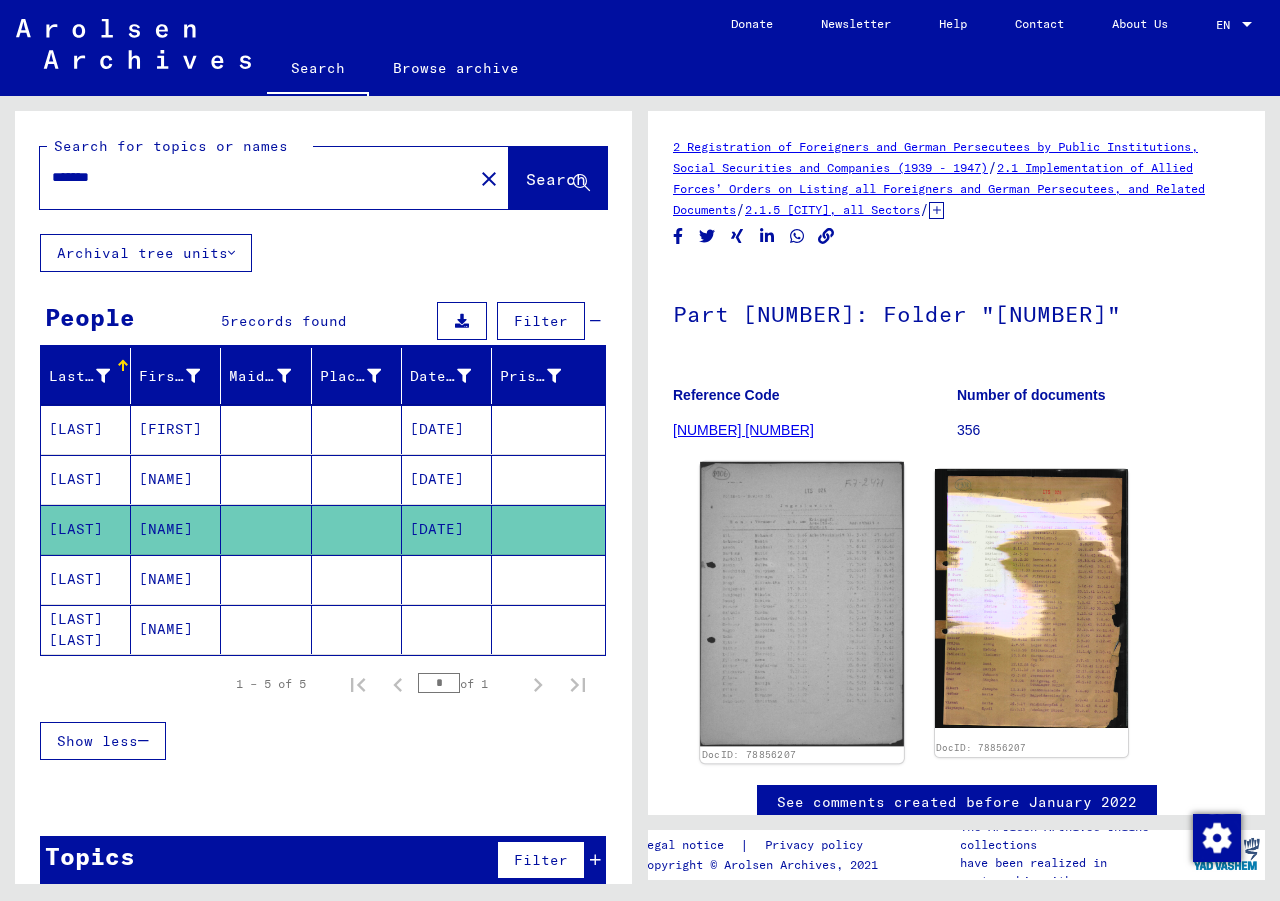 click 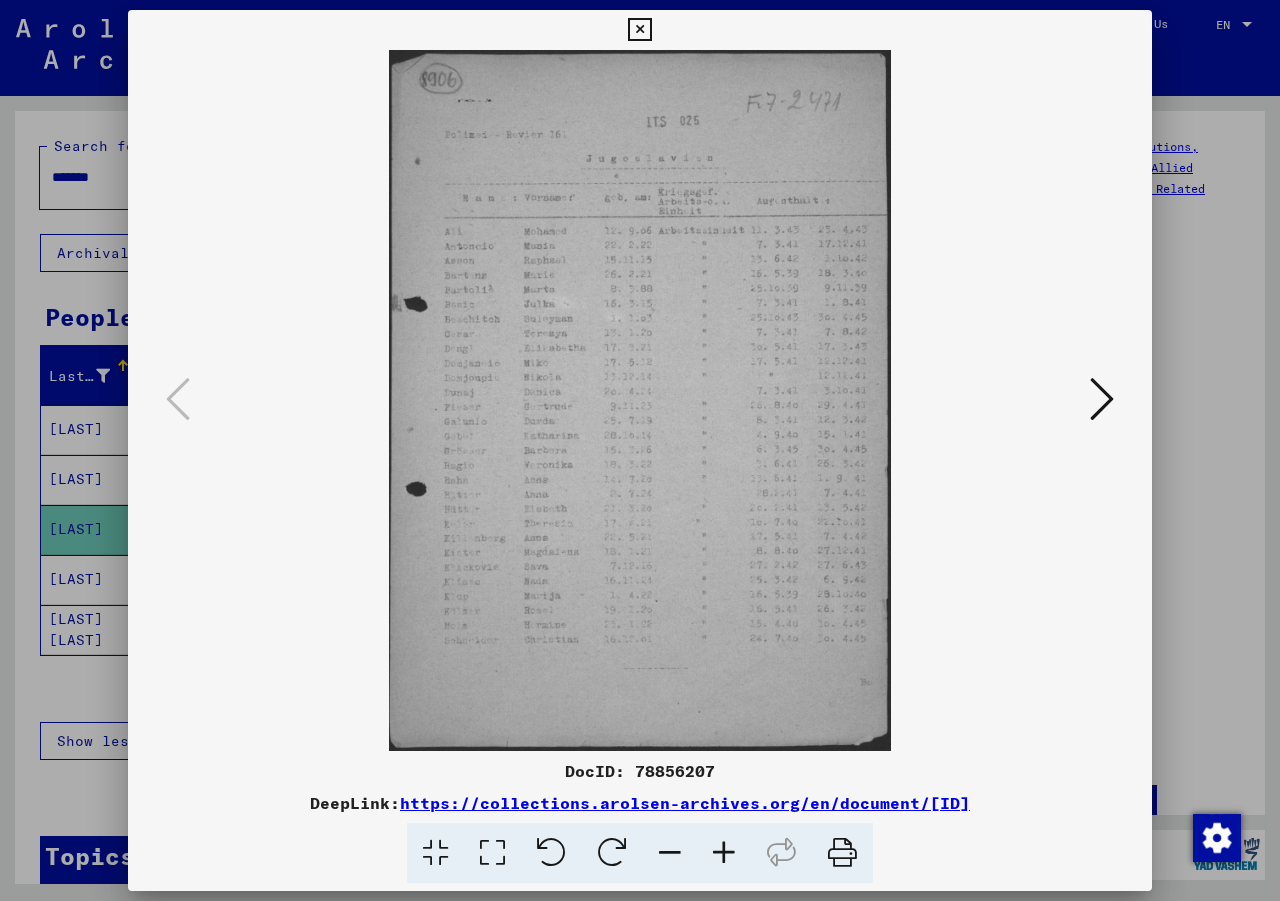 click at bounding box center (724, 853) 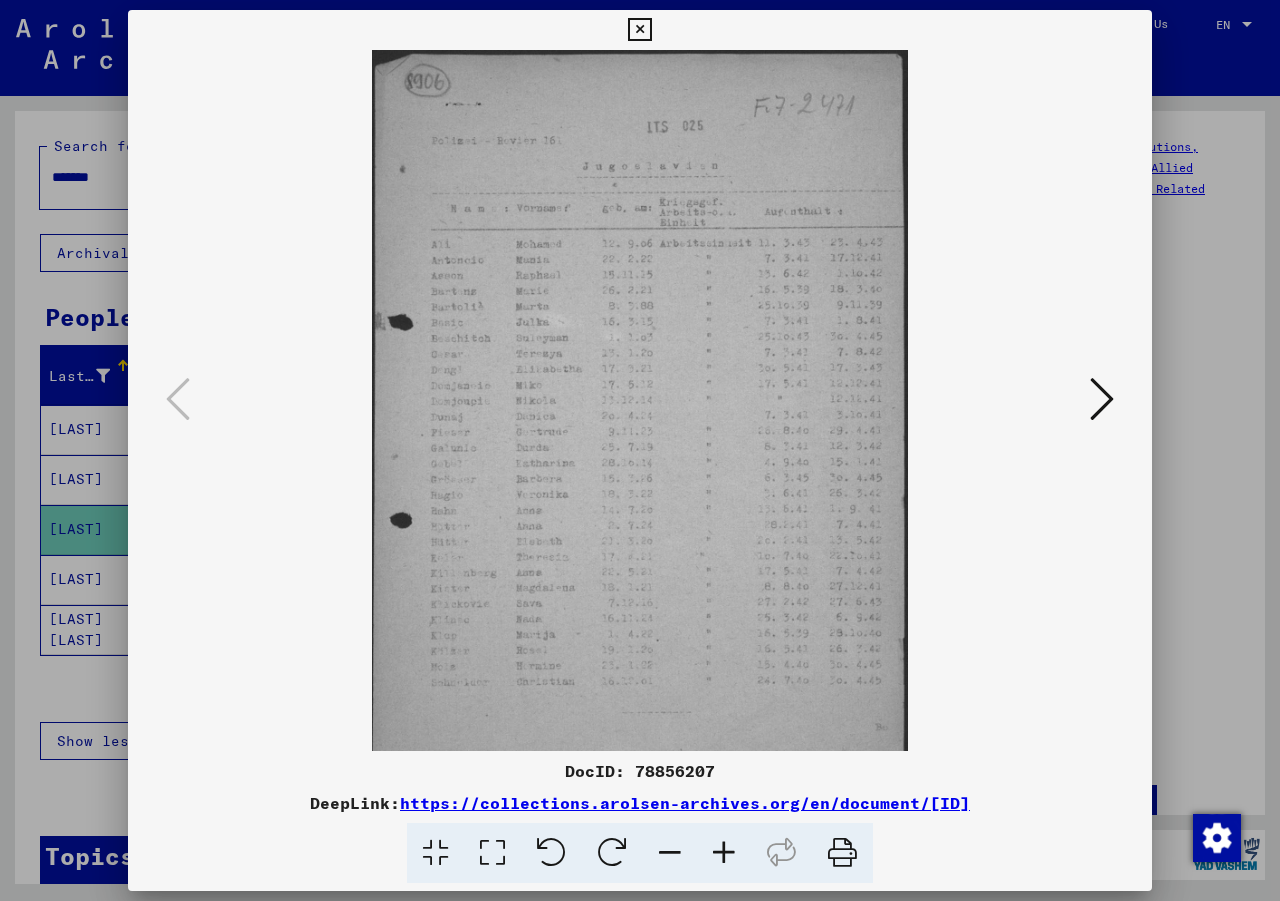 click at bounding box center [724, 853] 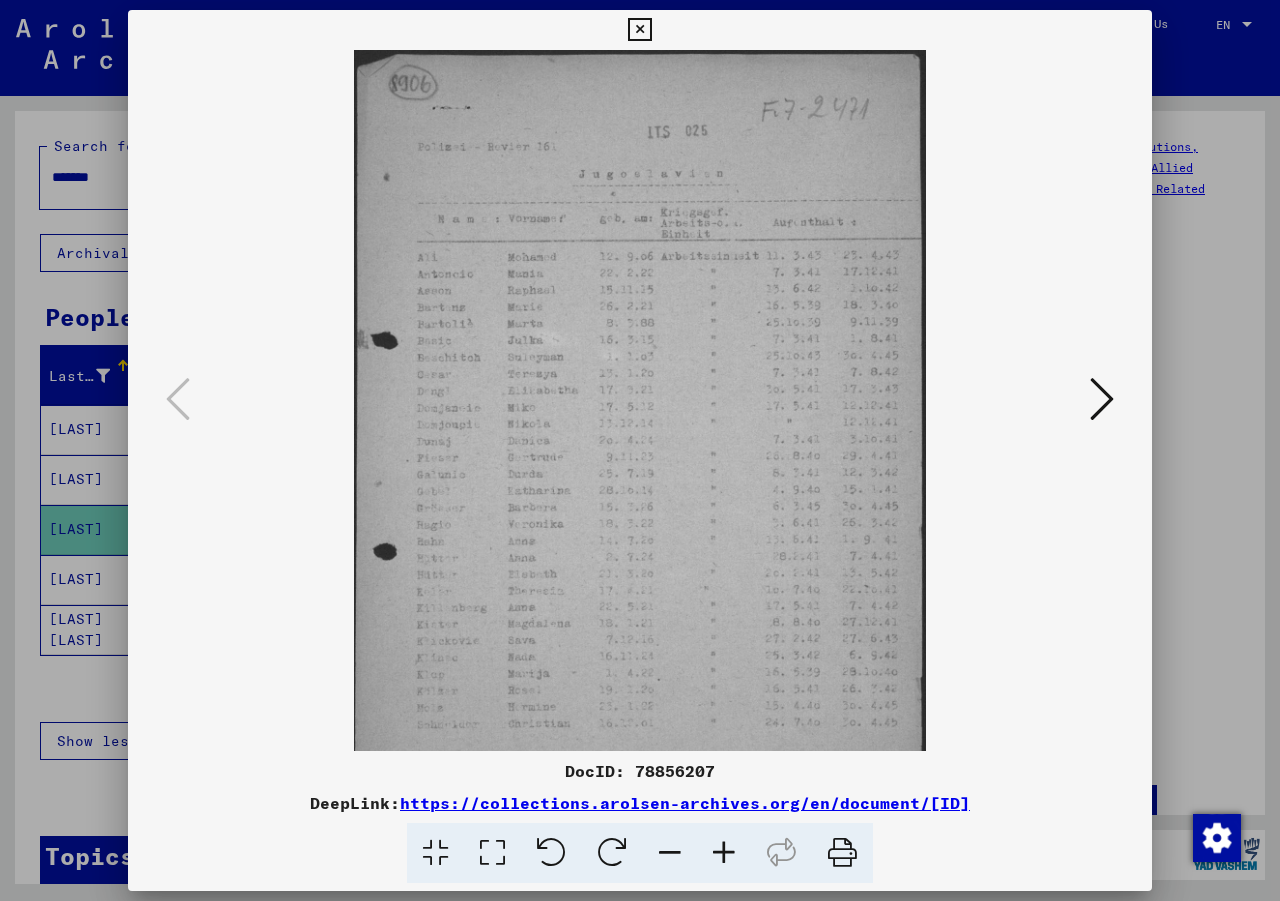 click at bounding box center (724, 853) 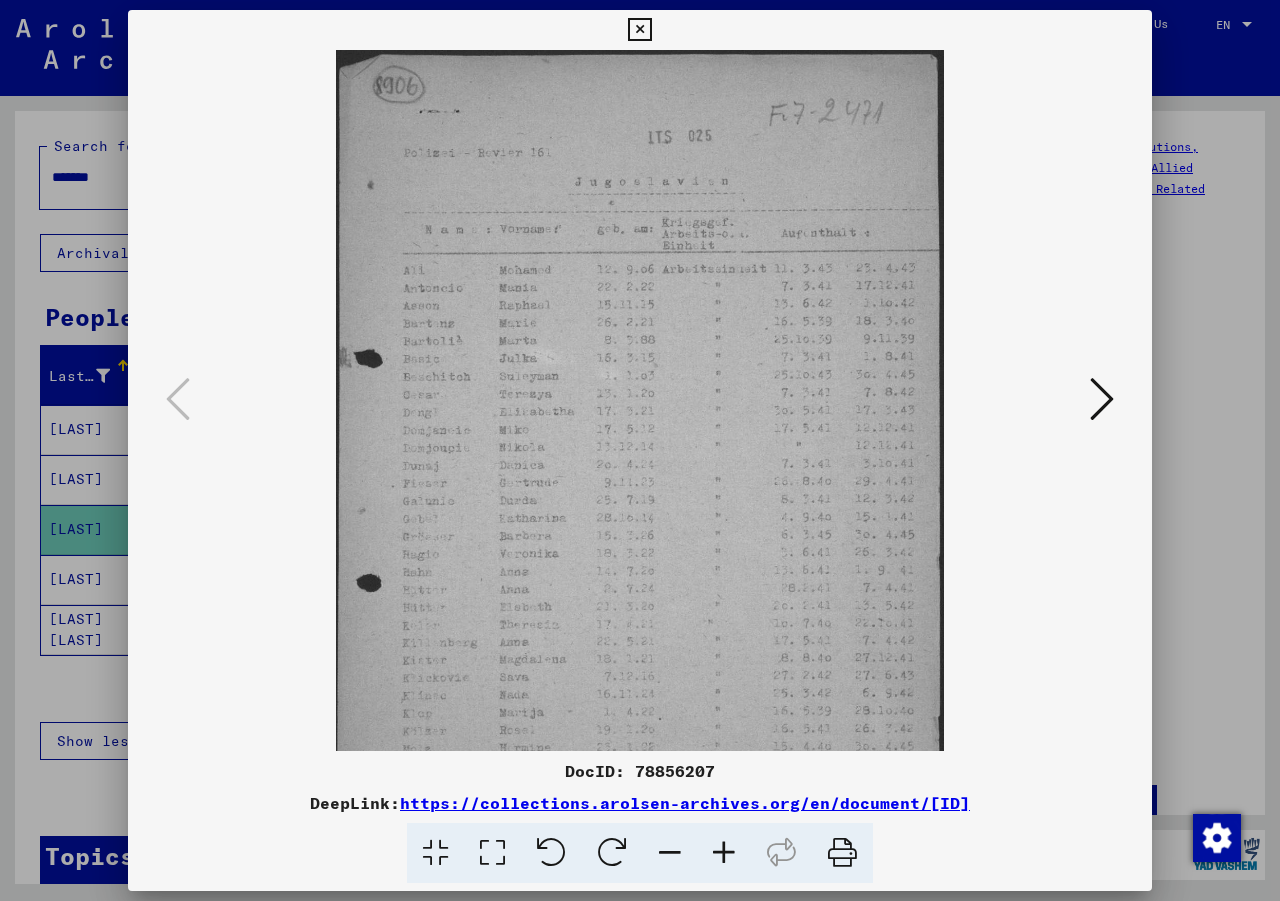 click at bounding box center [724, 853] 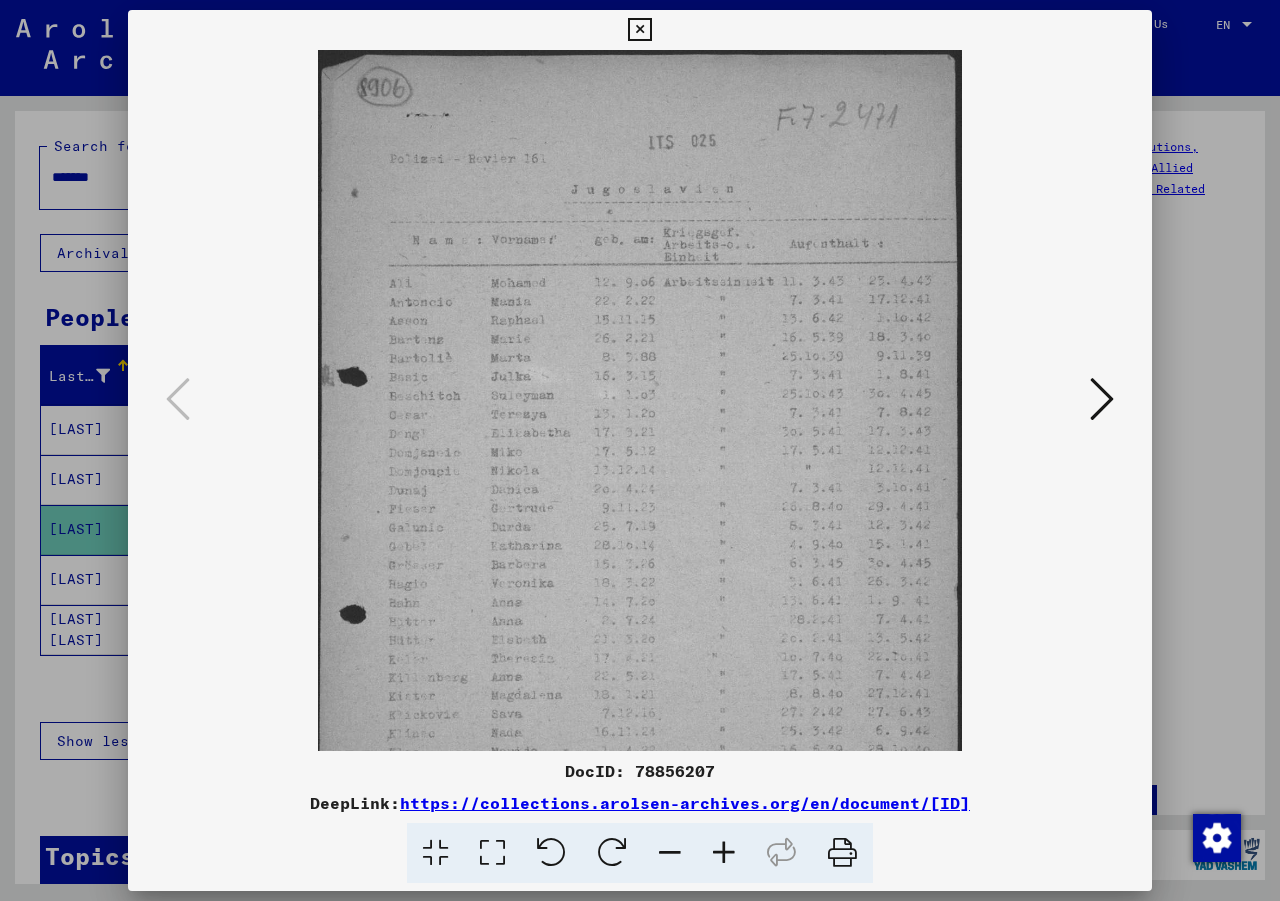 click at bounding box center [724, 853] 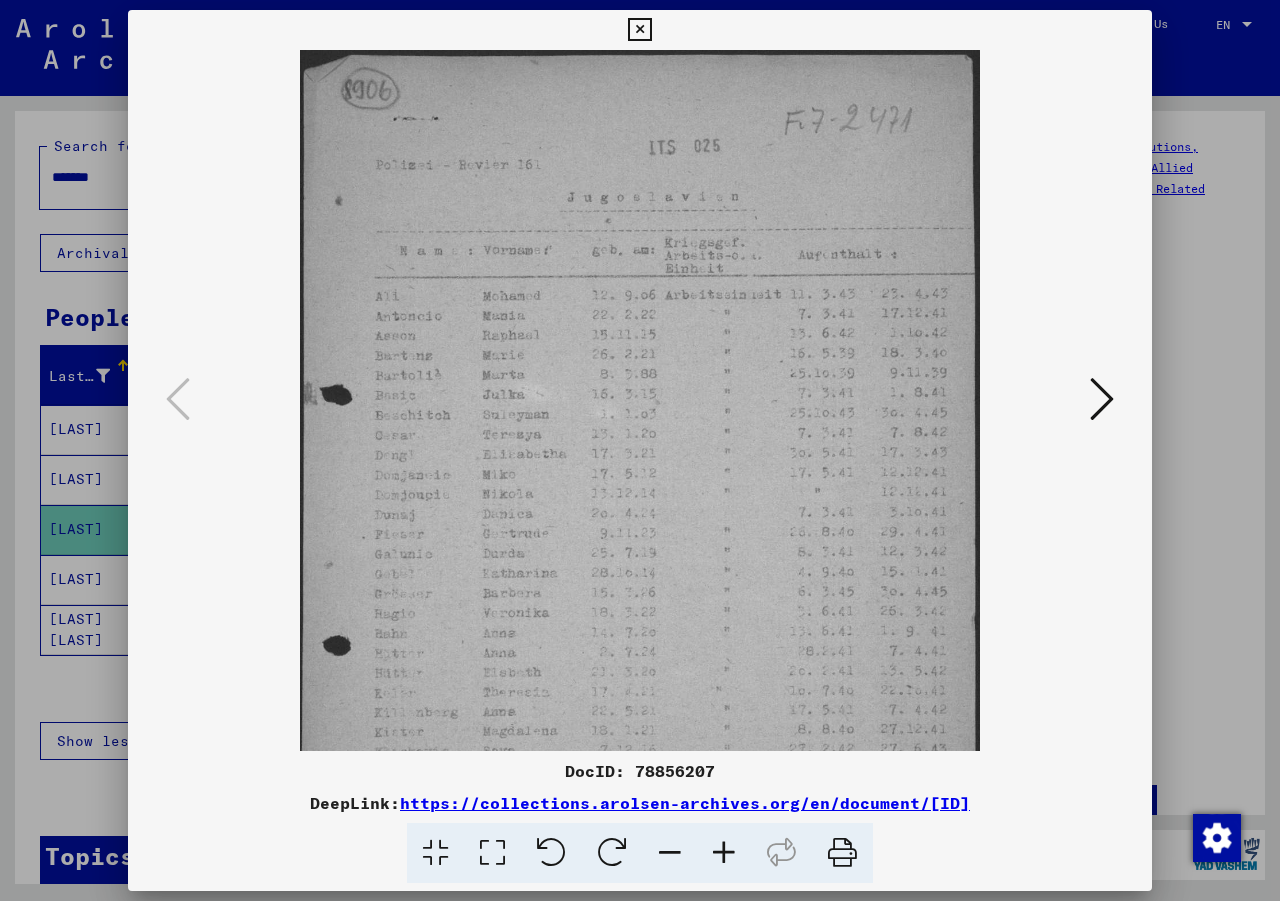 click at bounding box center [724, 853] 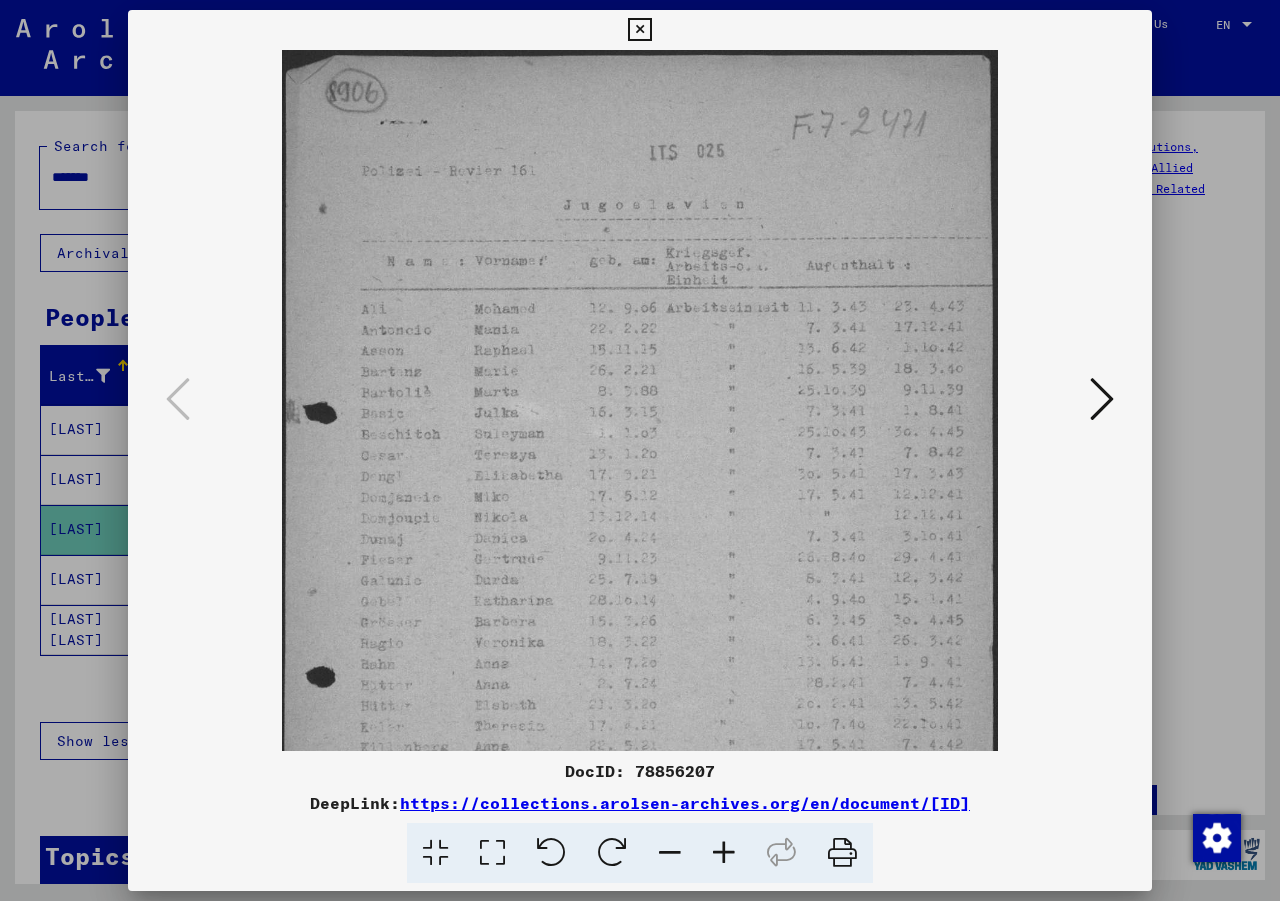 click at bounding box center [724, 853] 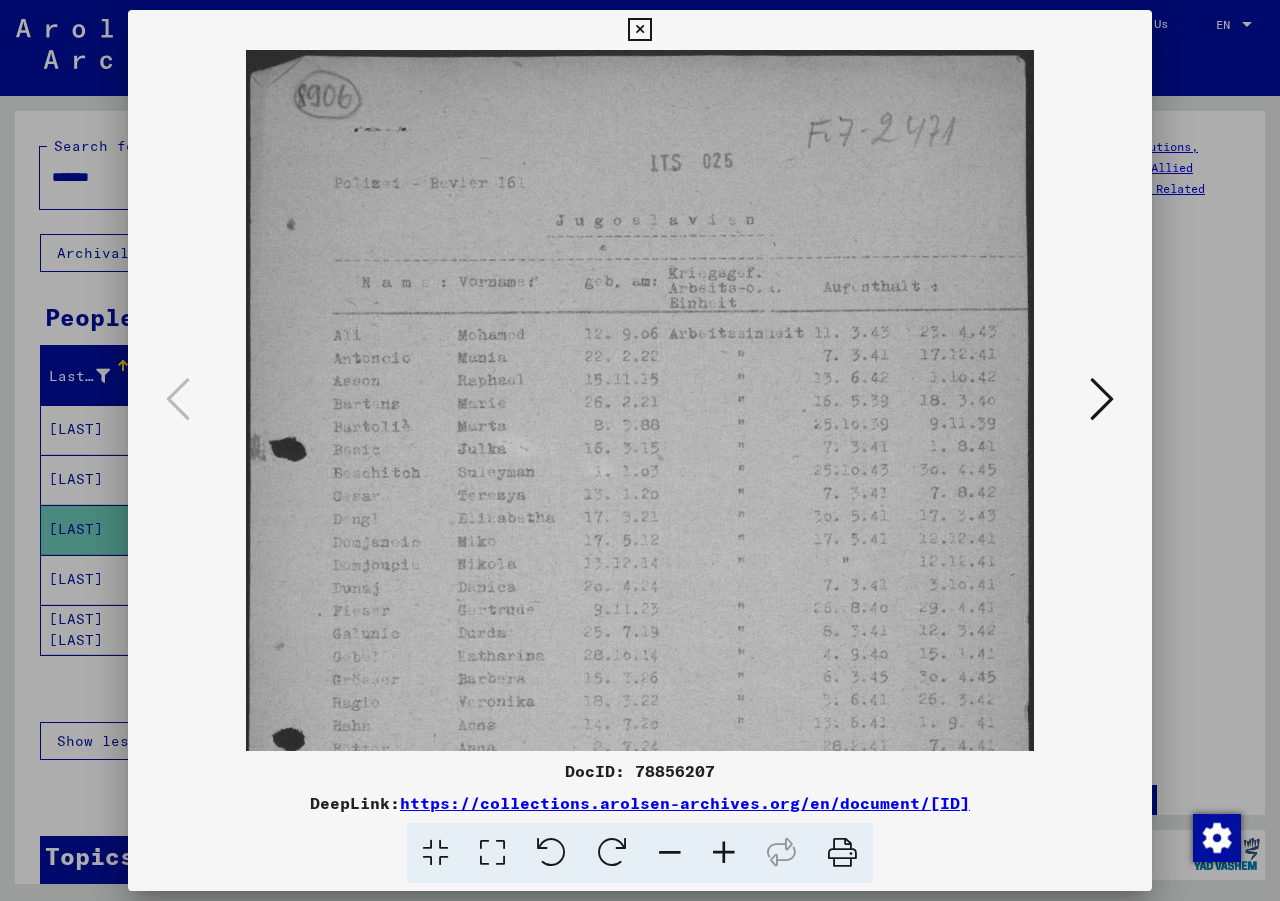click at bounding box center [724, 853] 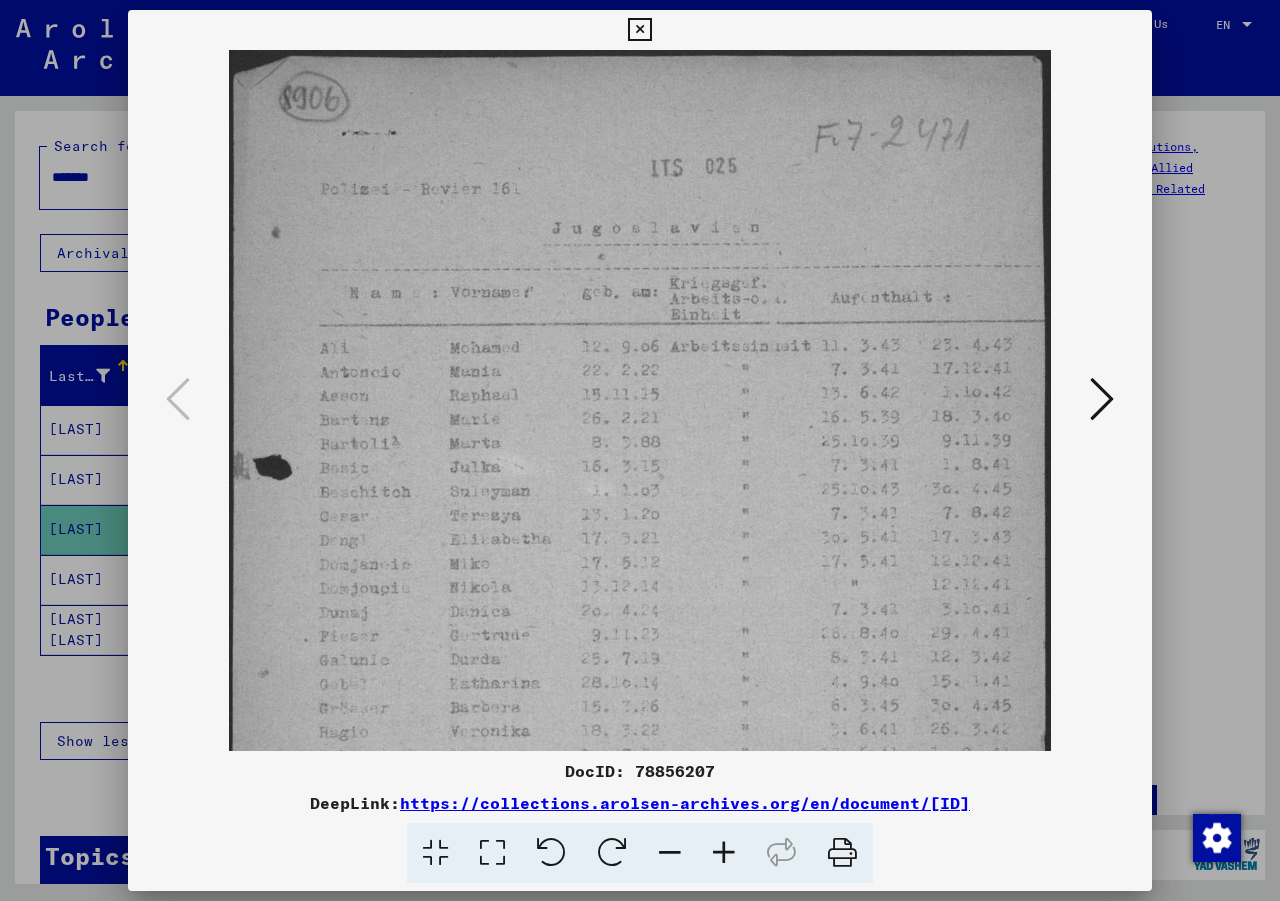 drag, startPoint x: 874, startPoint y: 551, endPoint x: 834, endPoint y: 551, distance: 40 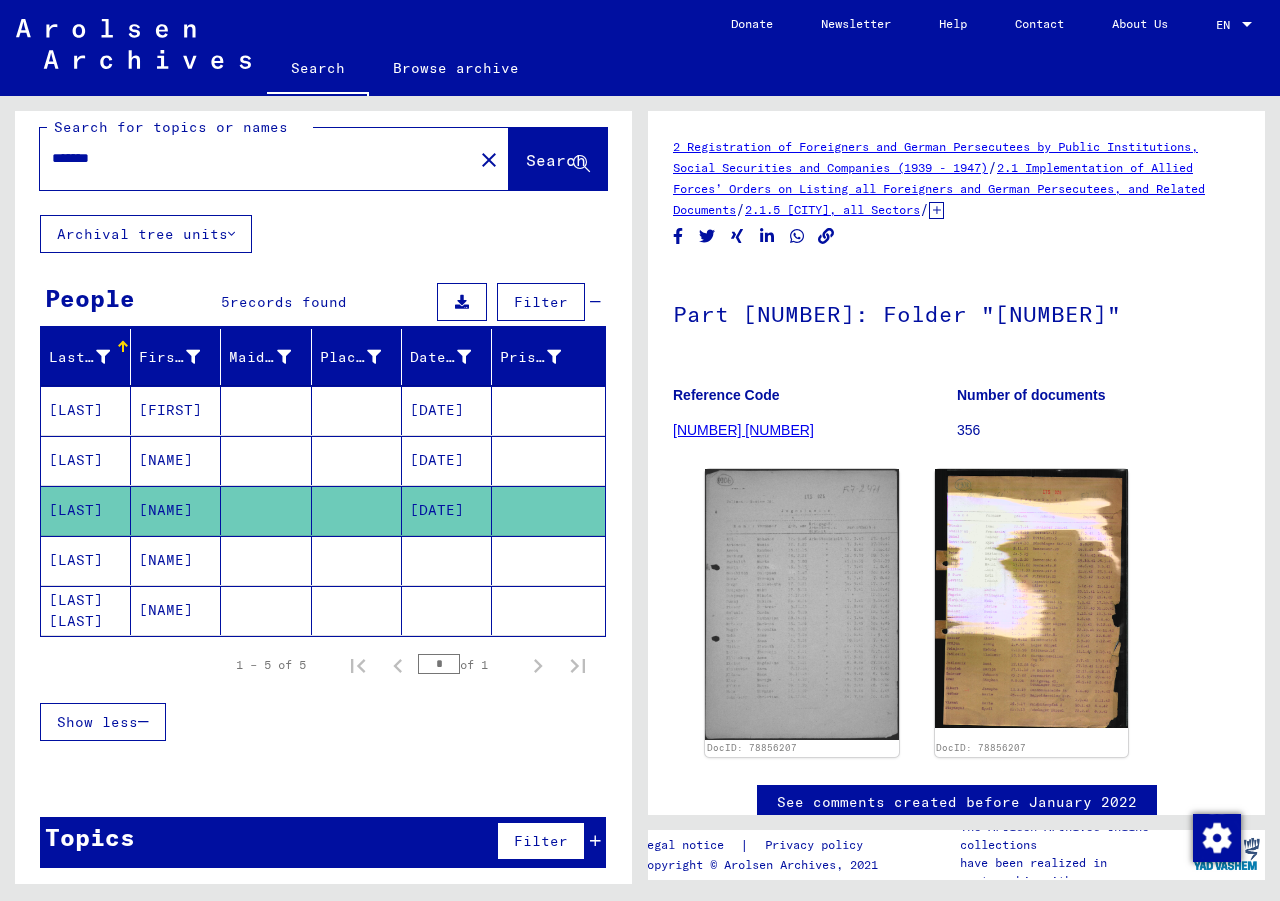 scroll, scrollTop: 25, scrollLeft: 0, axis: vertical 